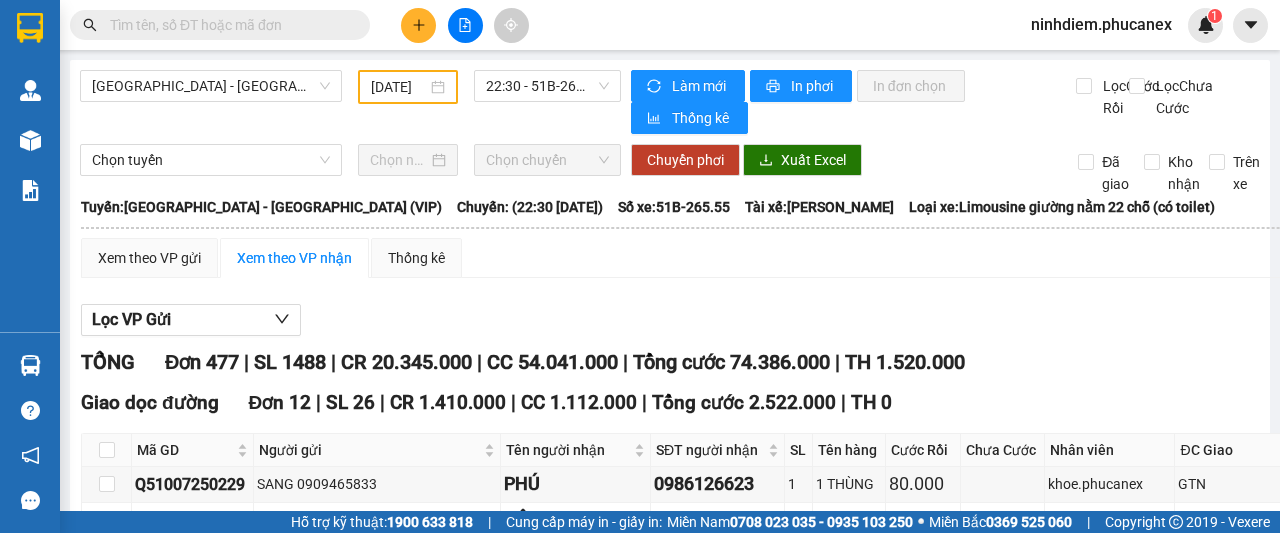 scroll, scrollTop: 0, scrollLeft: 0, axis: both 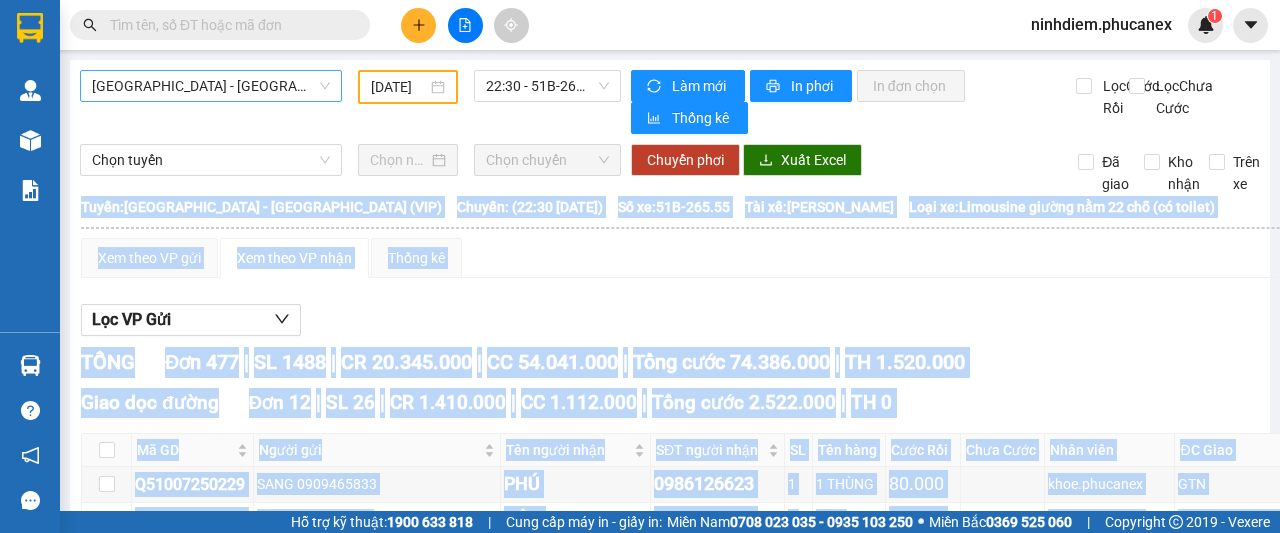click on "[GEOGRAPHIC_DATA] - [GEOGRAPHIC_DATA] (VIP)" at bounding box center (211, 86) 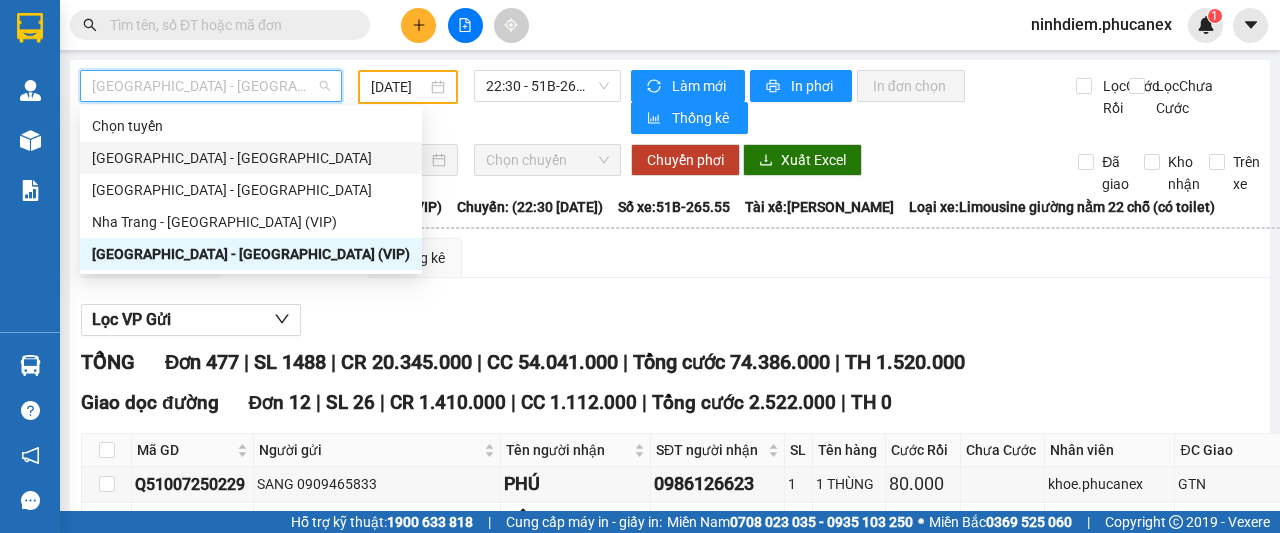 click on "[GEOGRAPHIC_DATA] - [GEOGRAPHIC_DATA]" at bounding box center [251, 158] 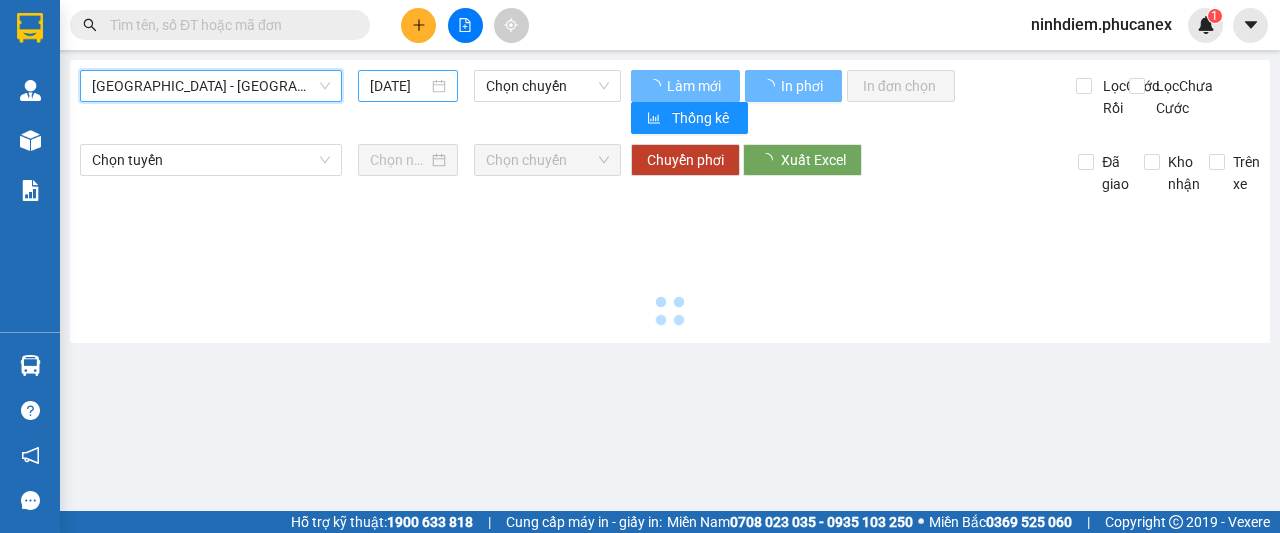 click on "[DATE]" at bounding box center (399, 86) 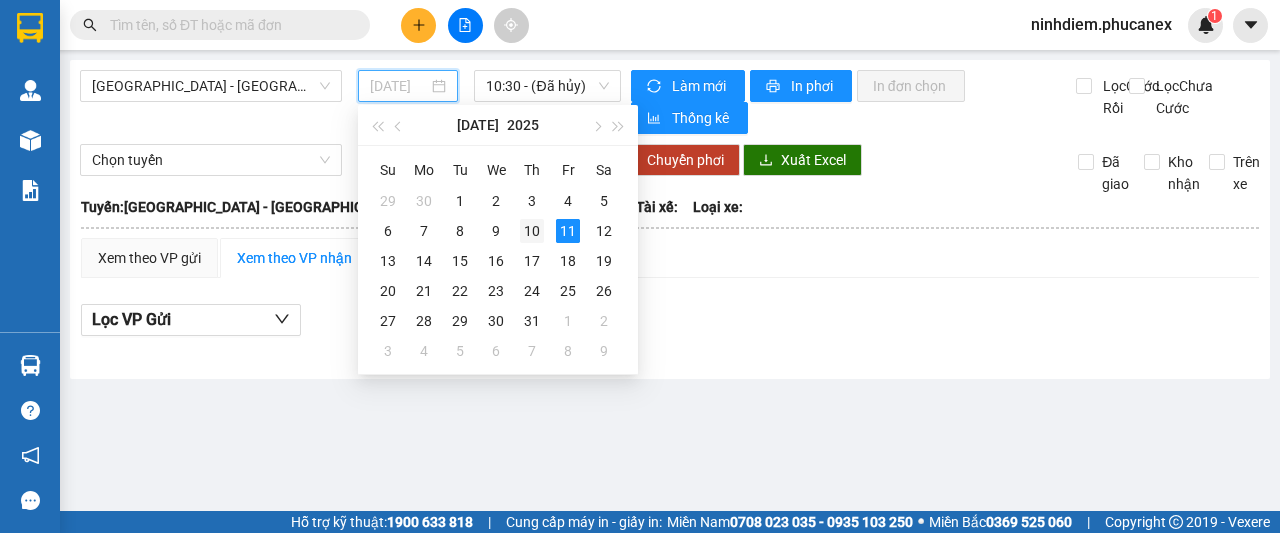 click on "10" at bounding box center (532, 231) 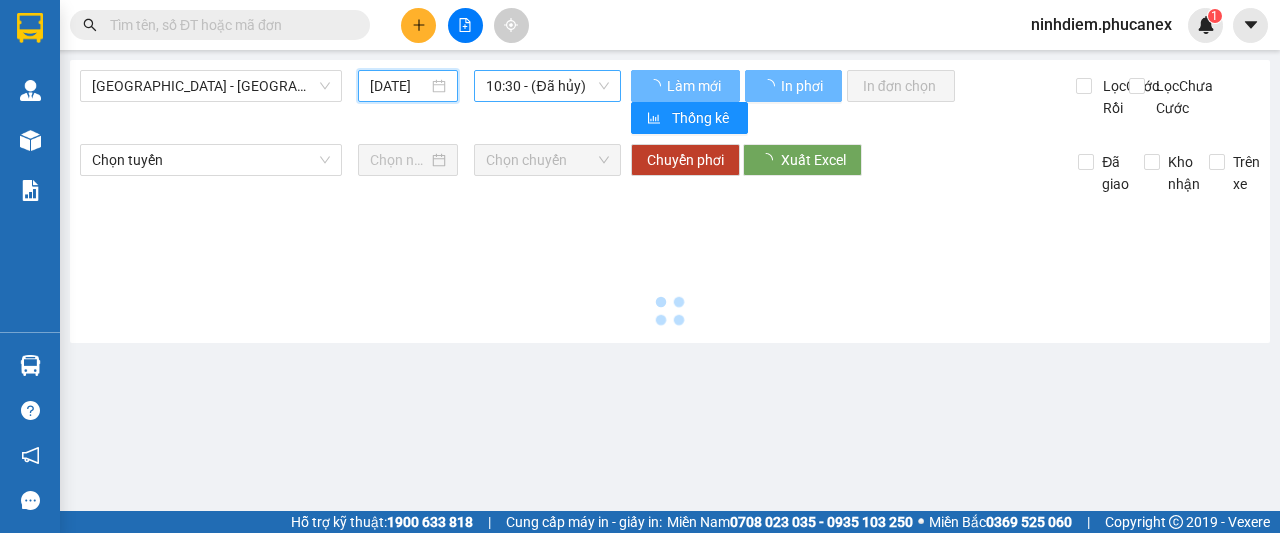 type on "[DATE]" 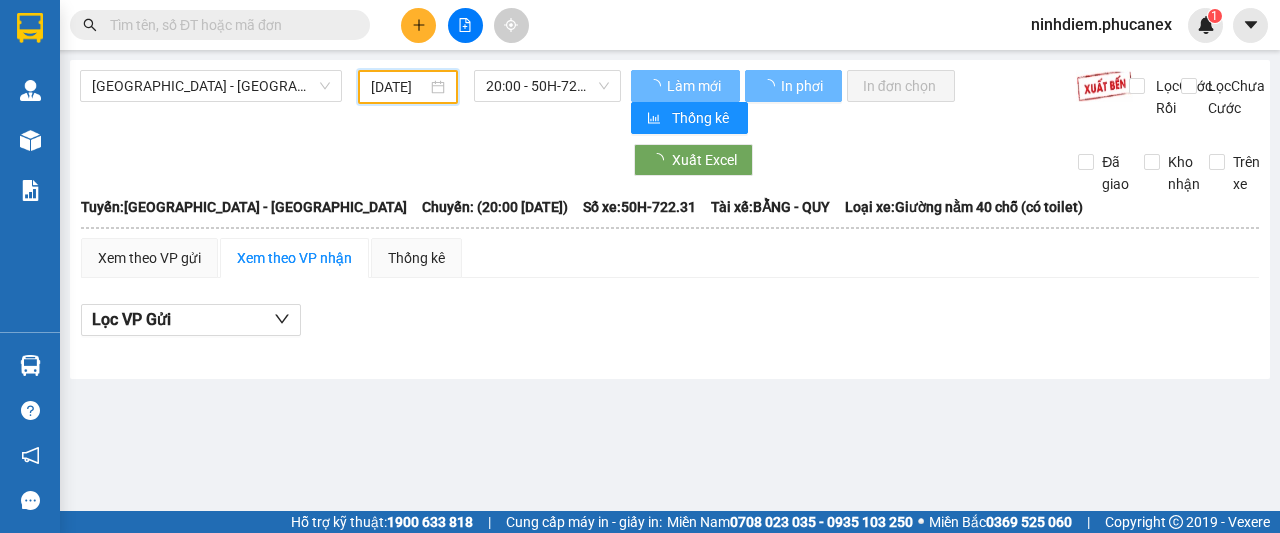 click on "20:00     - 50H-722.31" at bounding box center (547, 86) 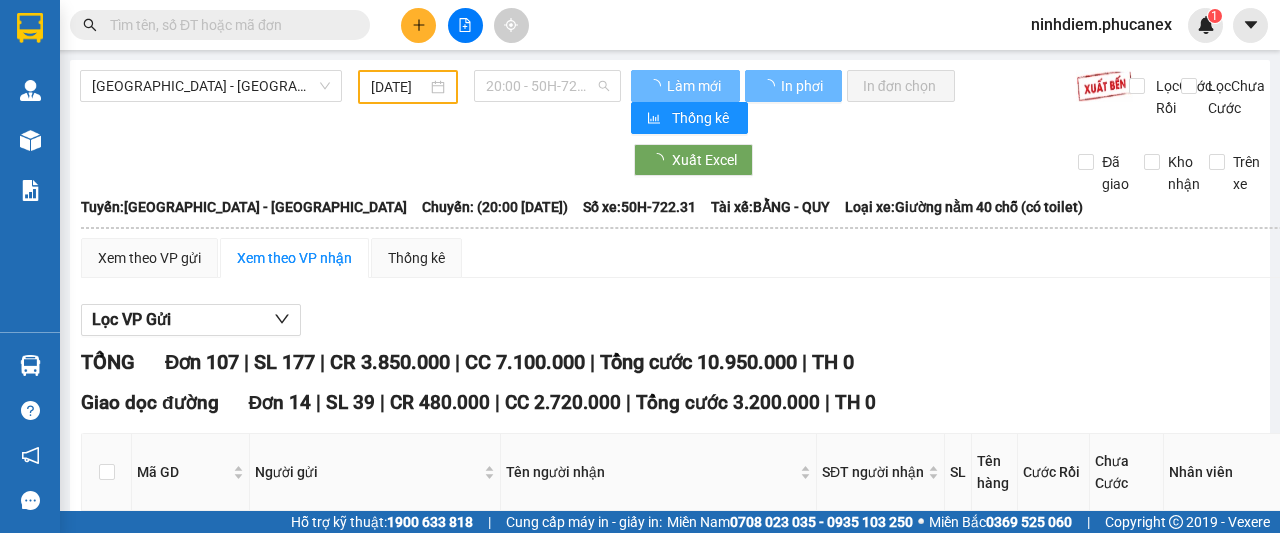 click on "[GEOGRAPHIC_DATA] - [GEOGRAPHIC_DATA]" at bounding box center [211, 86] 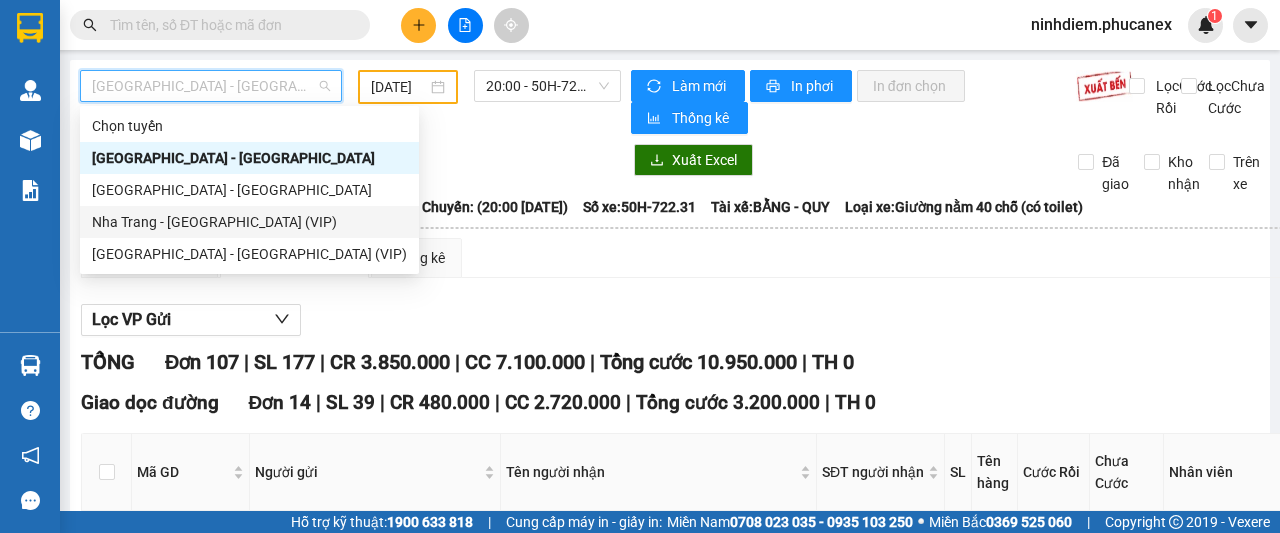 click on "Nha Trang - [GEOGRAPHIC_DATA] (VIP)" at bounding box center (249, 222) 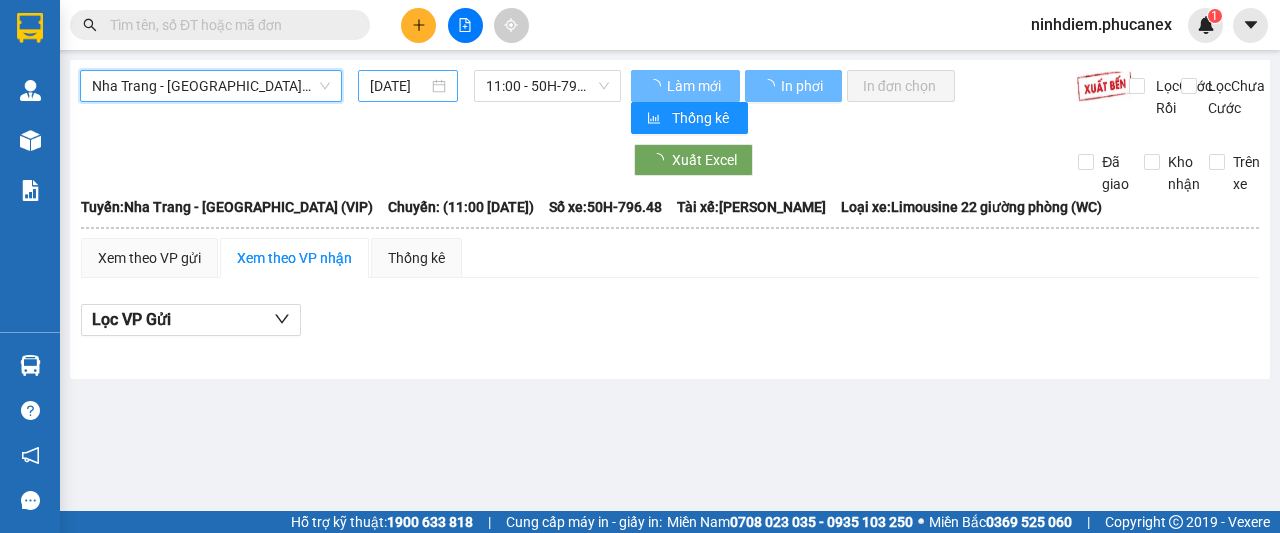 click on "[DATE]" at bounding box center (399, 86) 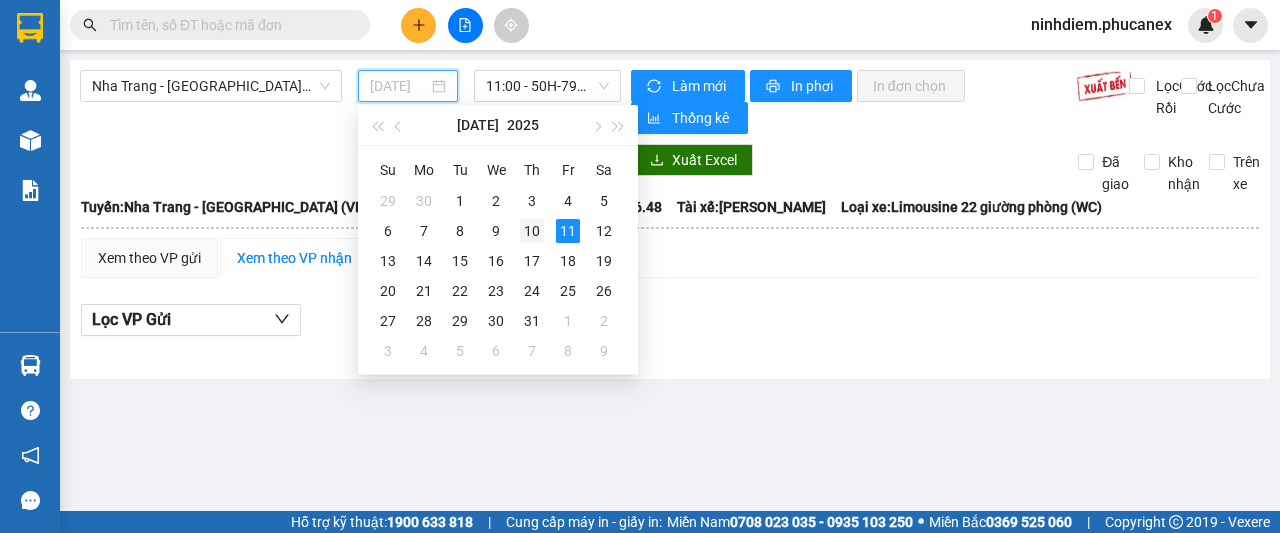 click on "10" at bounding box center [532, 231] 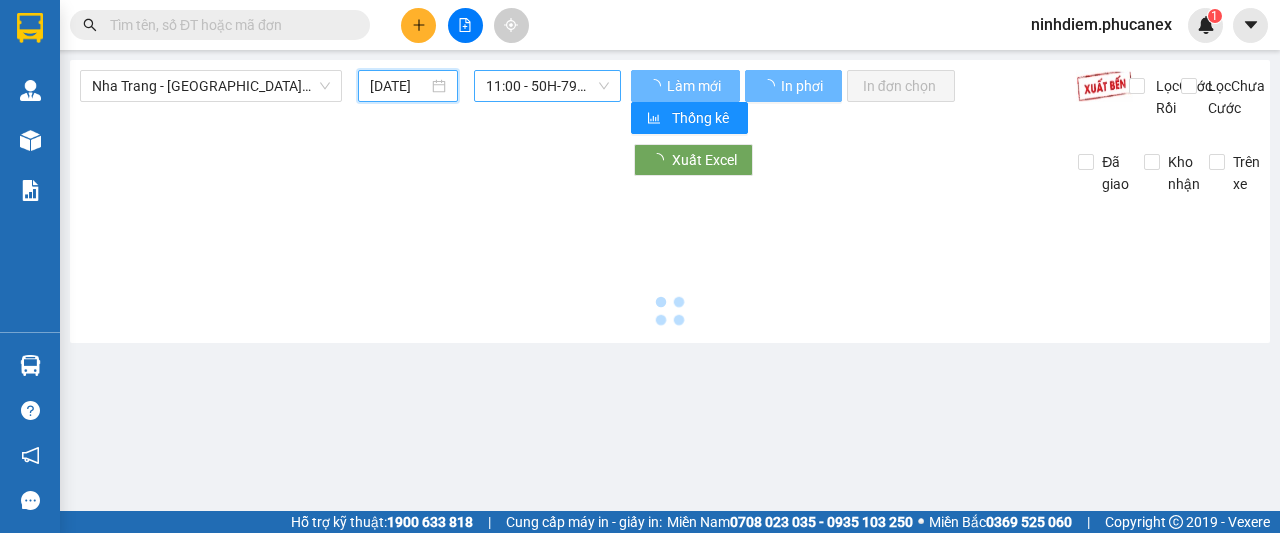 type on "[DATE]" 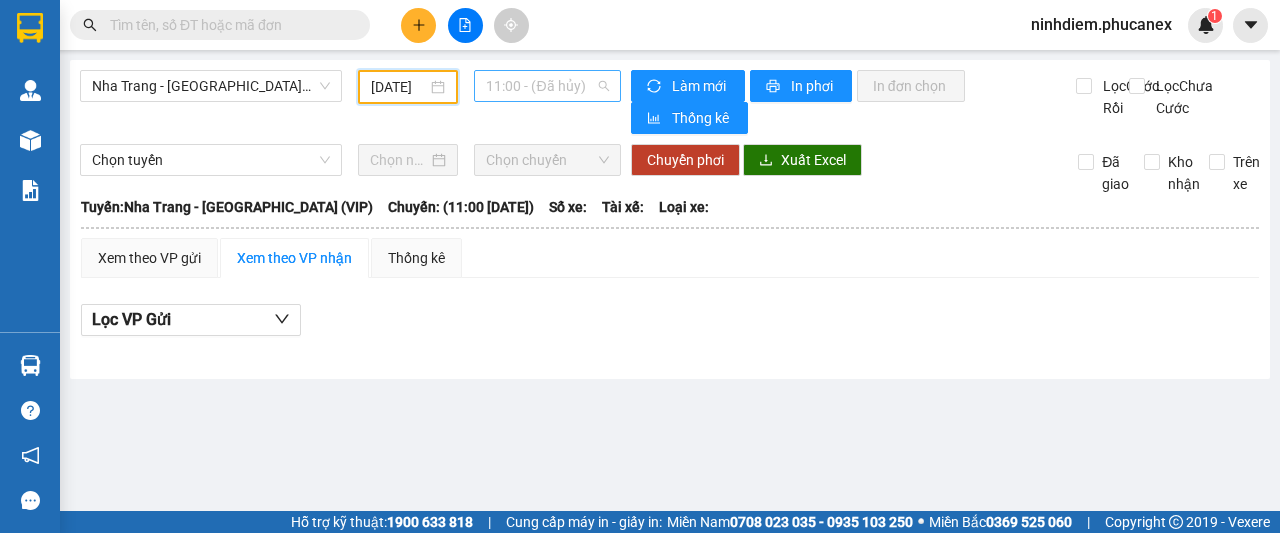 click on "11:00     - (Đã hủy)" at bounding box center [547, 86] 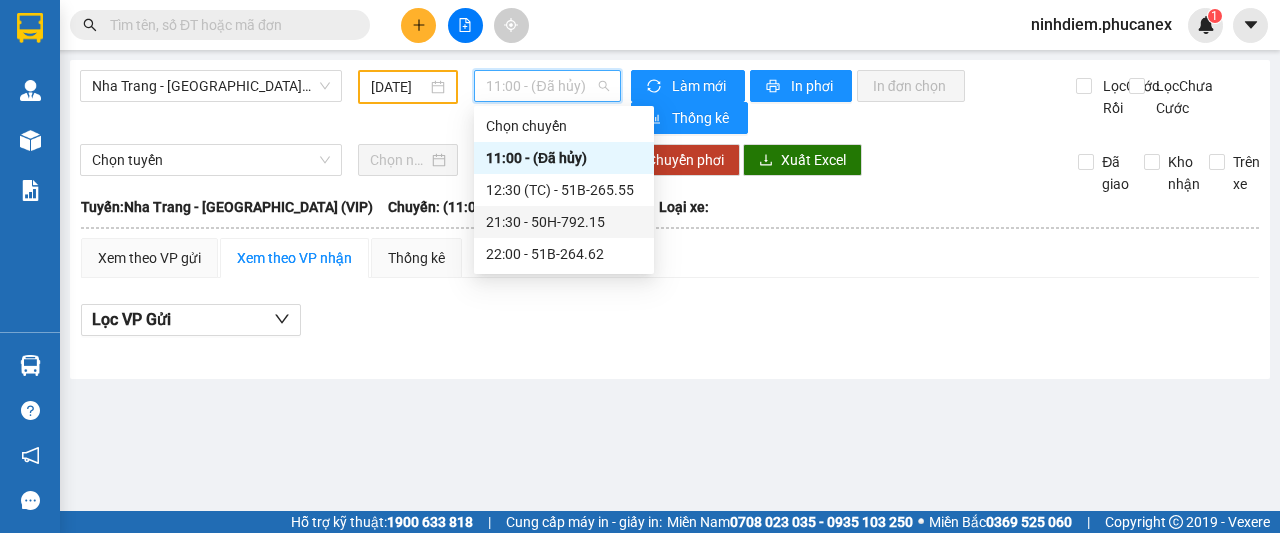 click on "21:30     - 50H-792.15" at bounding box center (564, 222) 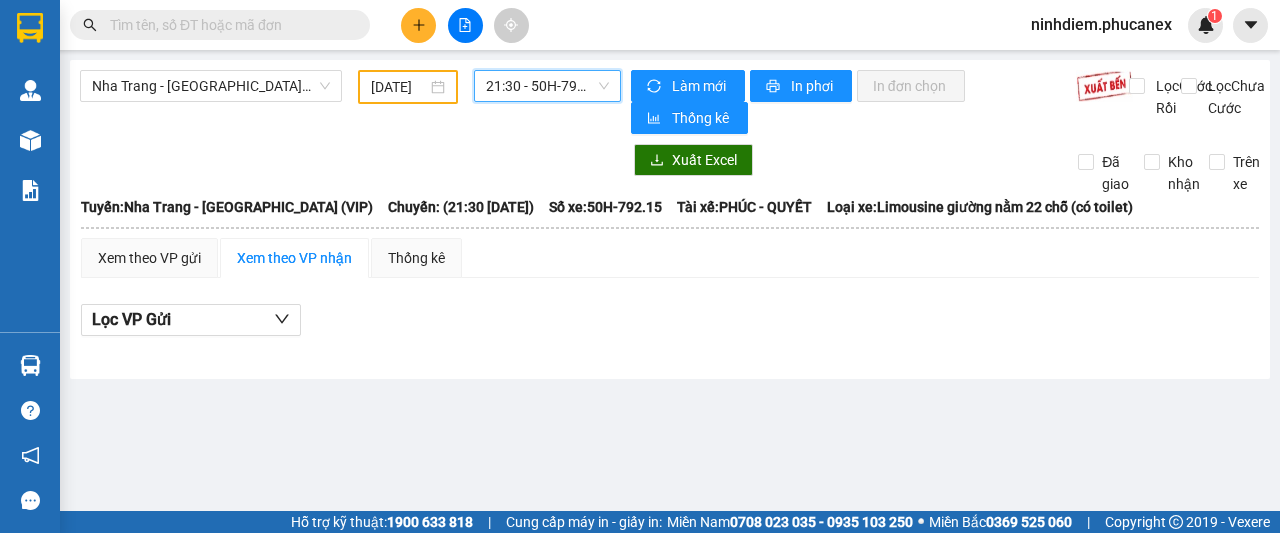 click on "21:30     - 50H-792.15" at bounding box center [547, 86] 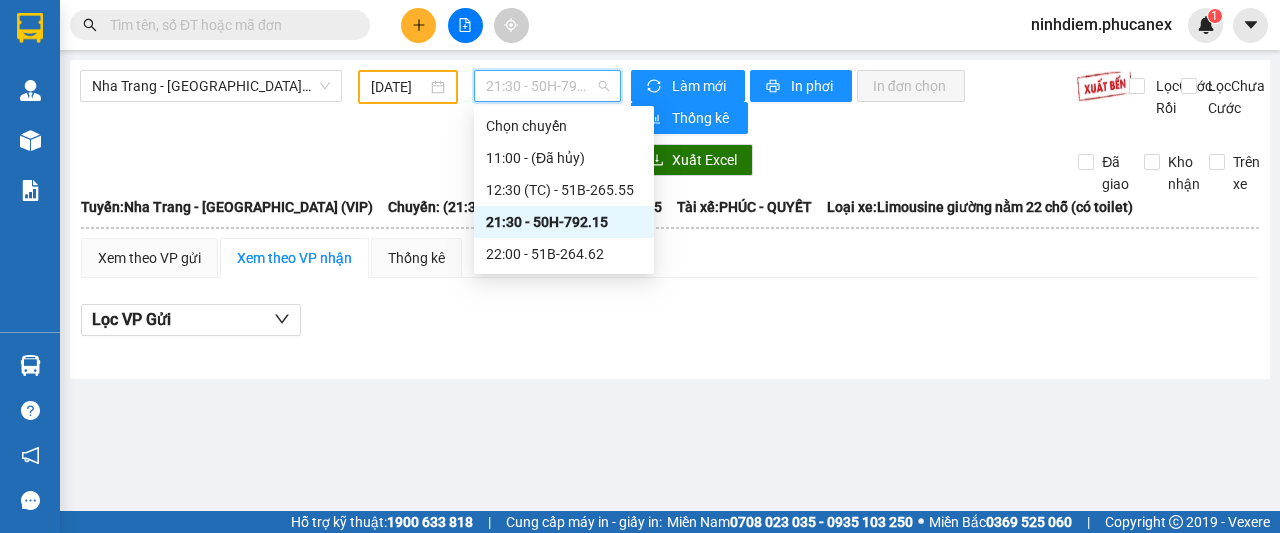 click on "21:30     - 50H-792.15" at bounding box center (564, 222) 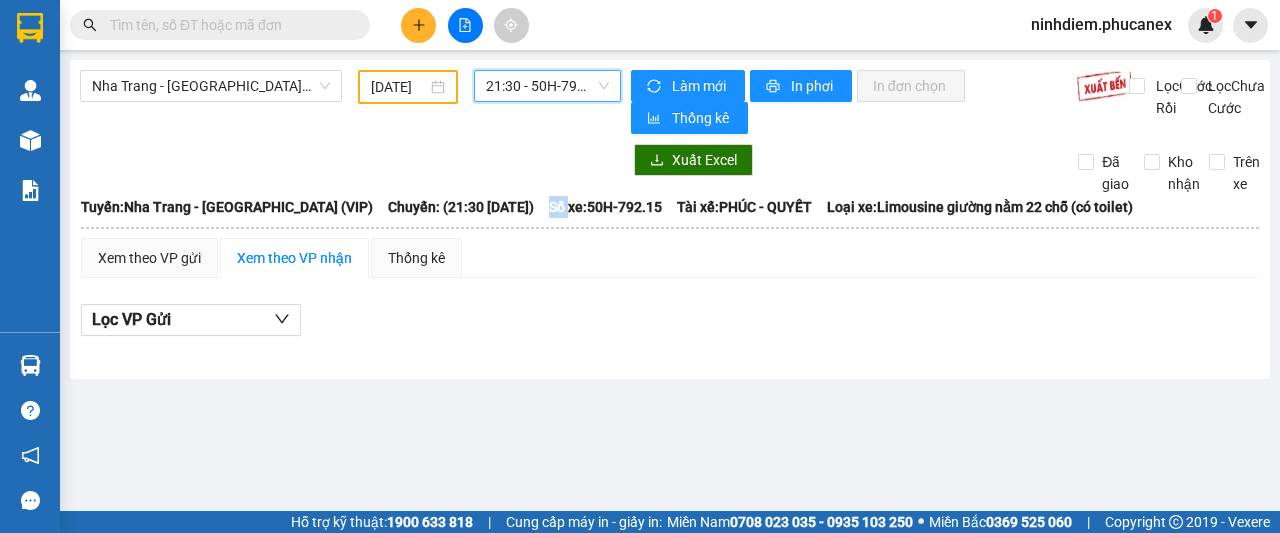 click on "Số xe:  50H-792.15" at bounding box center [605, 207] 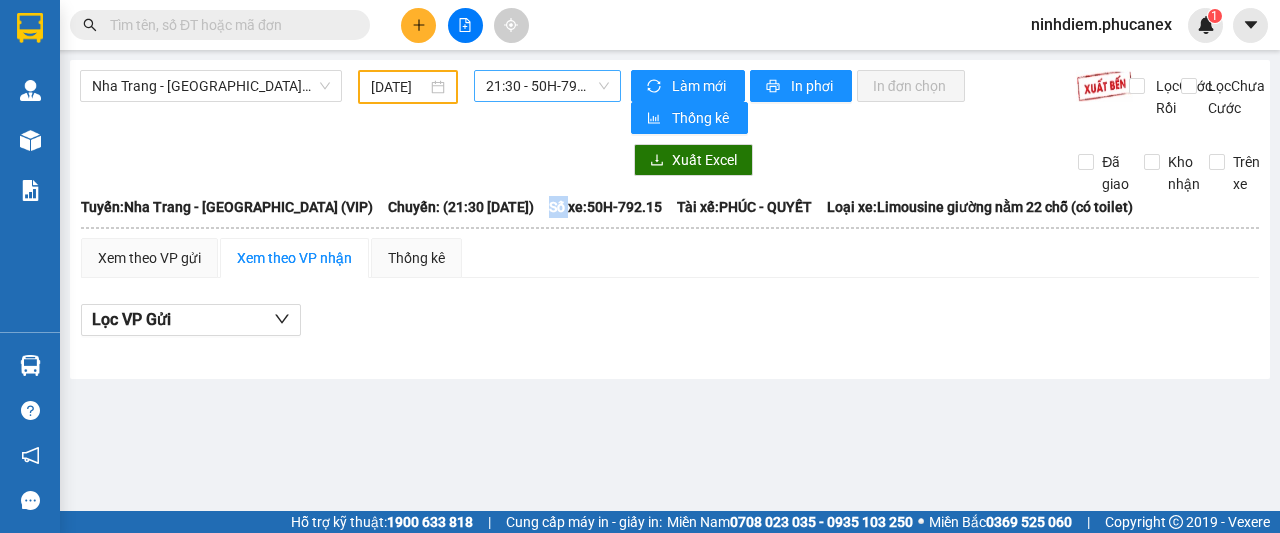 click on "21:30     - 50H-792.15" at bounding box center [547, 86] 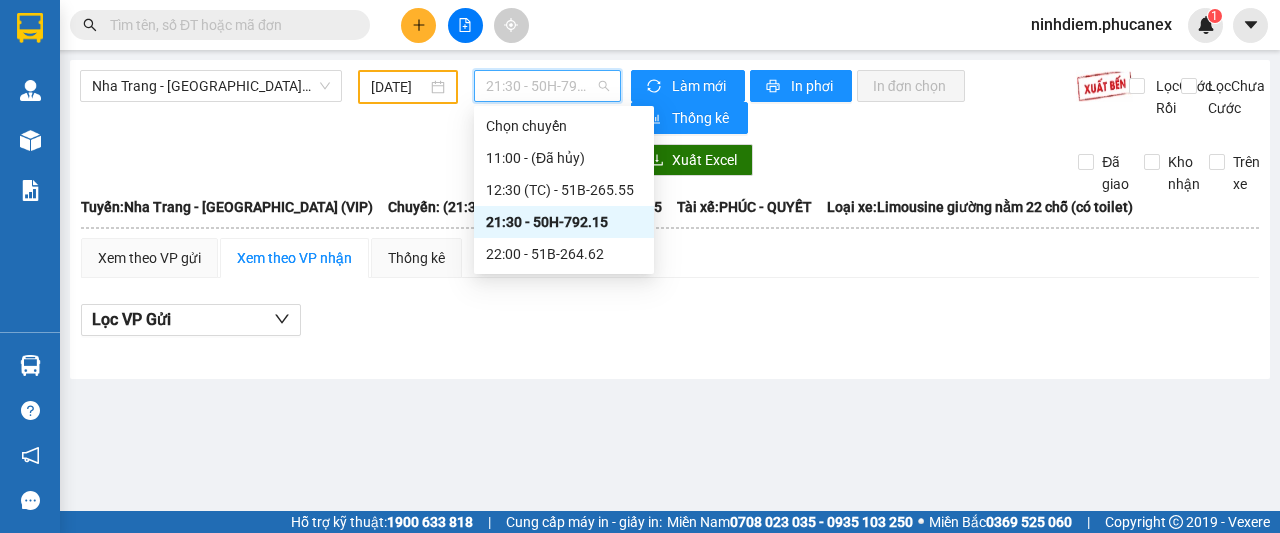 click on "21:30     - 50H-792.15" at bounding box center (564, 222) 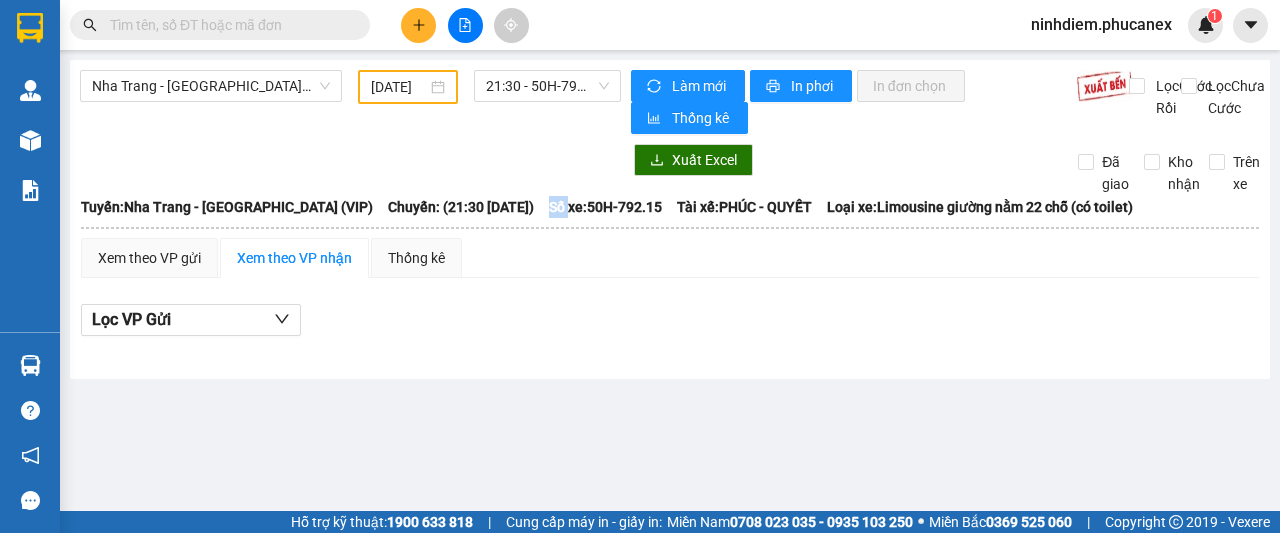 click on "Tuyến:  [GEOGRAPHIC_DATA] - [GEOGRAPHIC_DATA] (VIP) [GEOGRAPHIC_DATA]:   (21:30 [DATE]) Số xe:  50H-792.15 Tài xế:  PHÚC - QUYẾT Loại xe:  Limousine giường nằm 22 chỗ (có toilet)" at bounding box center [670, 207] 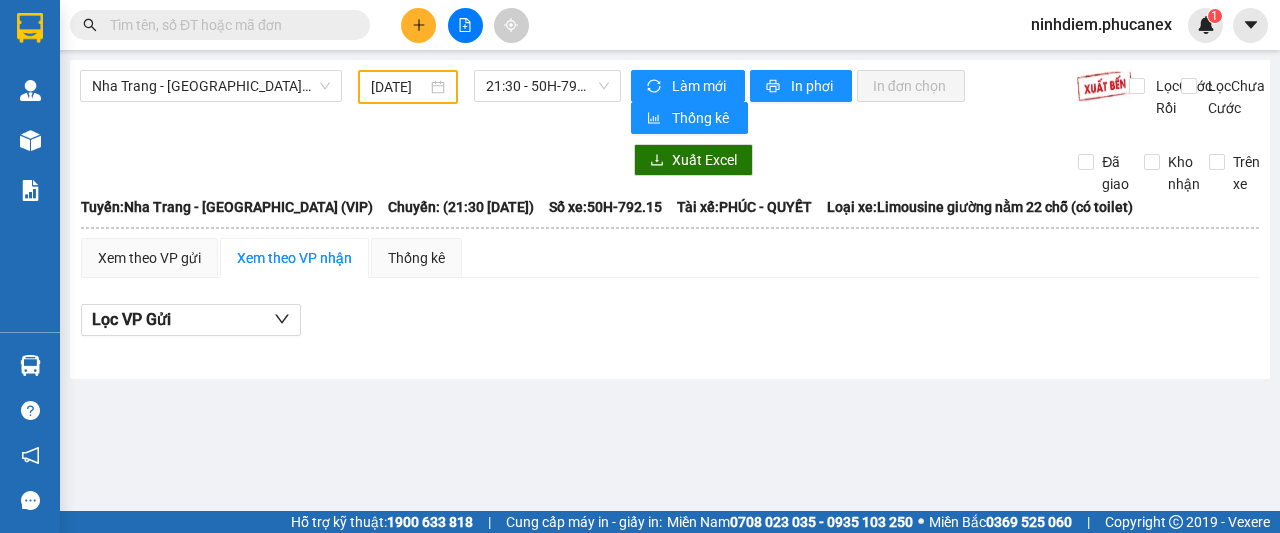 click on "[GEOGRAPHIC_DATA] - [GEOGRAPHIC_DATA] (VIP) [DATE] 21:30     - 50H-792.15  Làm mới In phơi In đơn chọn Thống kê Lọc  Cước Rồi Lọc  Chưa Cước Xuất Excel Đã giao Kho nhận Trên xe Phúc An Express   1900 06 68 06   215 [PERSON_NAME] Lão, Quận 1 PHƠI HÀNG 15:04 [DATE] Tuyến:  [GEOGRAPHIC_DATA] - [GEOGRAPHIC_DATA] (VIP) [GEOGRAPHIC_DATA]:   (21:30 [DATE]) Số xe:  50H-792.15 Tài xế:  PHÚC - QUYẾT Loại xe:  Limousine giường nằm 22 chỗ (có toilet) [GEOGRAPHIC_DATA]:  [GEOGRAPHIC_DATA] - [GEOGRAPHIC_DATA] (VIP) [GEOGRAPHIC_DATA]:   (21:30 [DATE]) Số xe:  50H-792.15 Tài xế:  [GEOGRAPHIC_DATA] - QUYẾT Loại xe:  Limousine giường nằm 22 chỗ (có toilet) Xem theo VP gửi Xem theo VP nhận Thống kê Lọc VP Gửi Cước Rồi :   0  VNĐ Chưa Cước :   0  VNĐ Thu hộ:  0  VNĐ Phúc An Express   1900 06 68 06   215 [PERSON_NAME] Lão, Quận 1 PHƠI HÀNG ĐL VPND  -  15:04 [DATE] Tuyến:  [GEOGRAPHIC_DATA] - [GEOGRAPHIC_DATA] (VIP) [GEOGRAPHIC_DATA]:   (21:30 [DATE]) Số xe:  50H-792.15 Tài xế:  PHÚC - QUYẾT SL :" at bounding box center (670, 219) 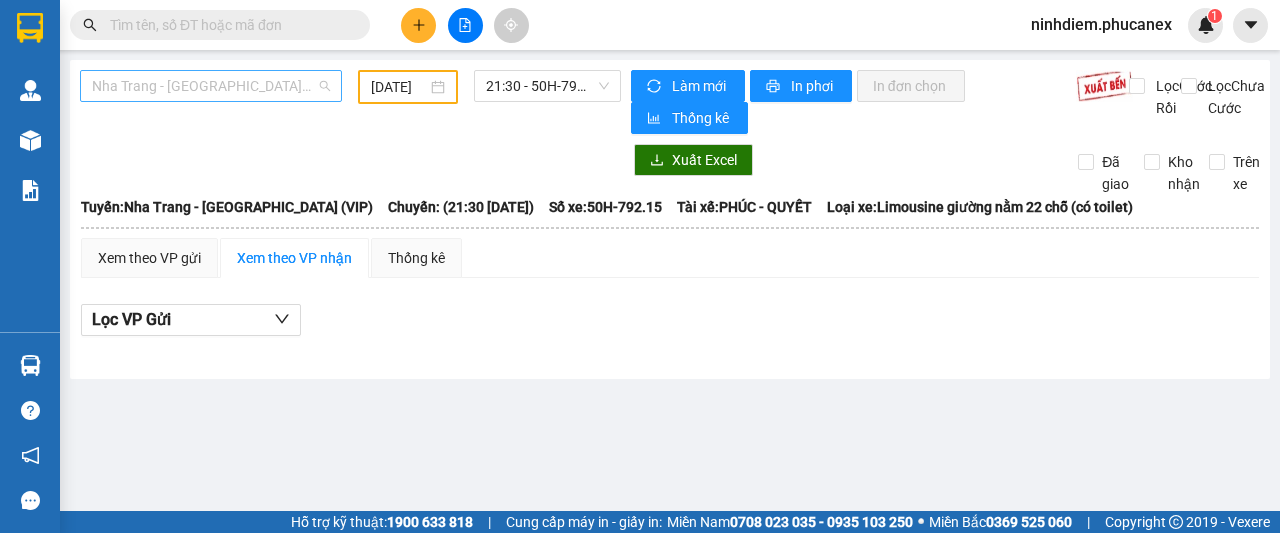 click on "Nha Trang - [GEOGRAPHIC_DATA] (VIP)" at bounding box center [211, 86] 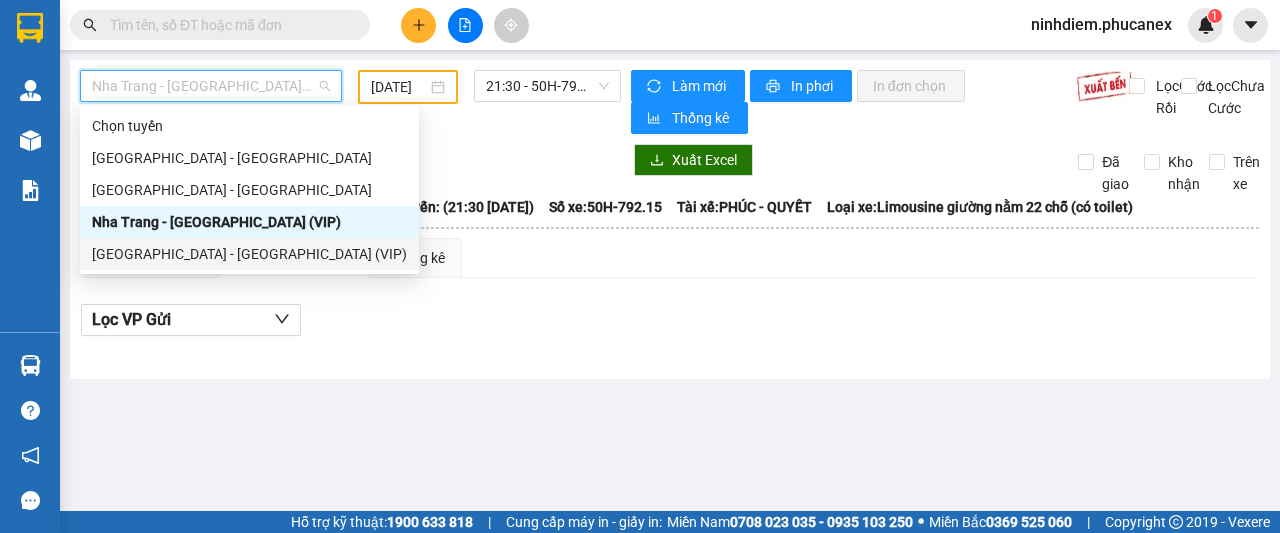 click on "[GEOGRAPHIC_DATA] - [GEOGRAPHIC_DATA] (VIP)" at bounding box center [249, 254] 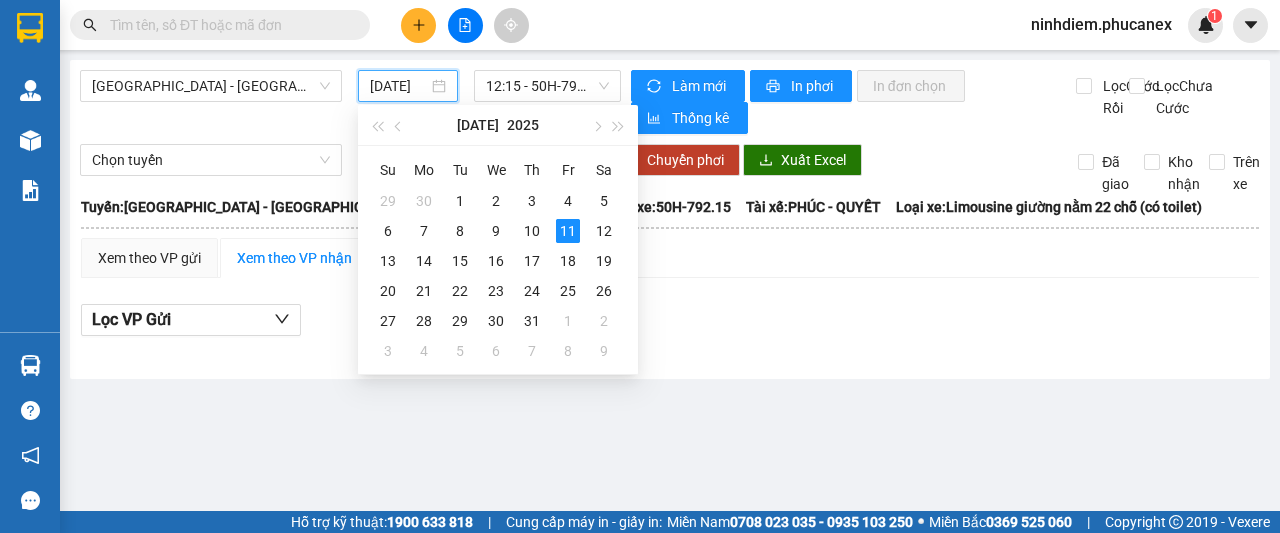 drag, startPoint x: 409, startPoint y: 91, endPoint x: 444, endPoint y: 106, distance: 38.078865 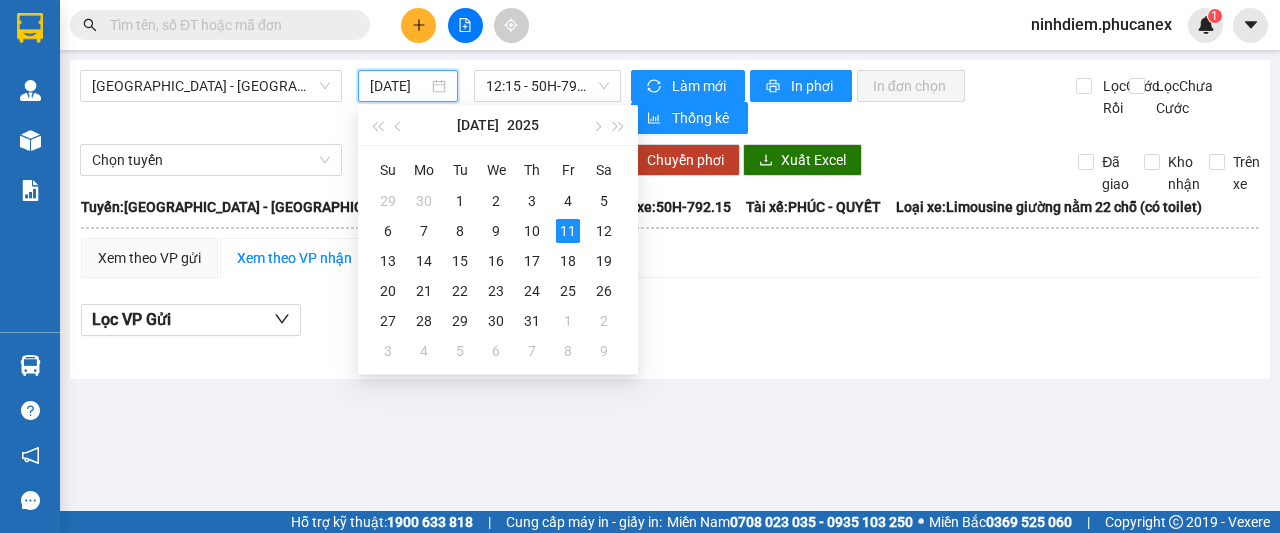 click on "[DATE]" at bounding box center (399, 86) 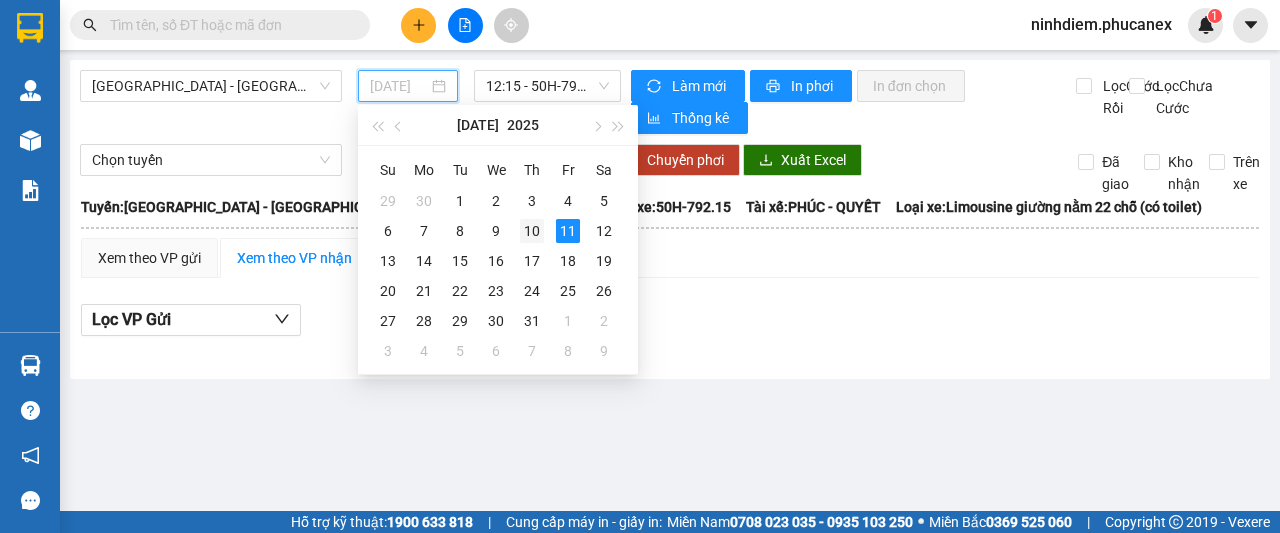 click on "10" at bounding box center [532, 231] 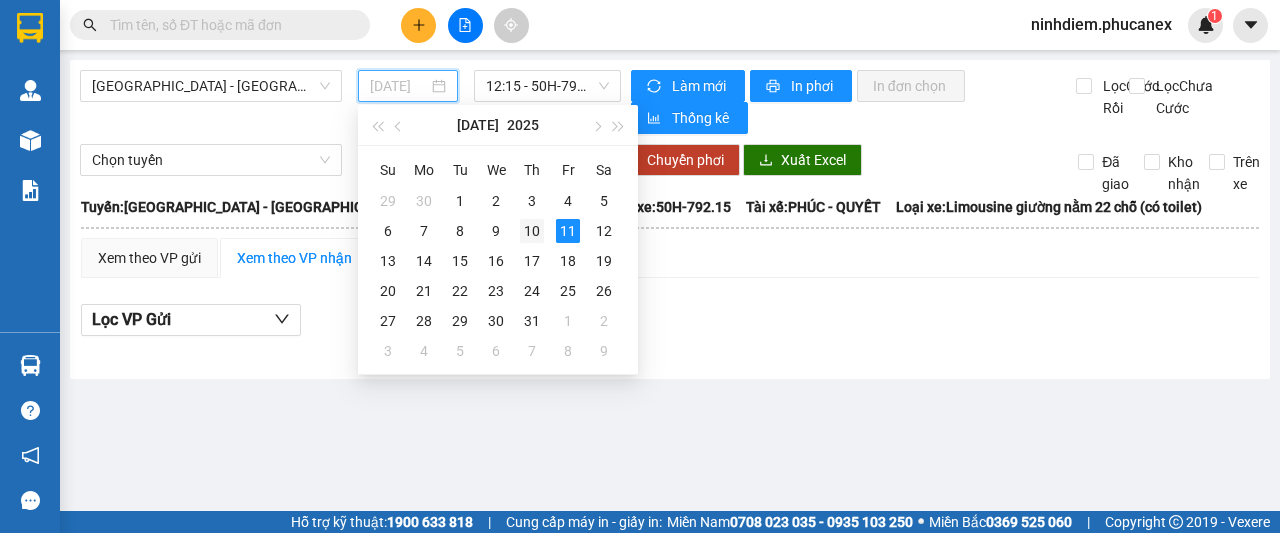 type on "[DATE]" 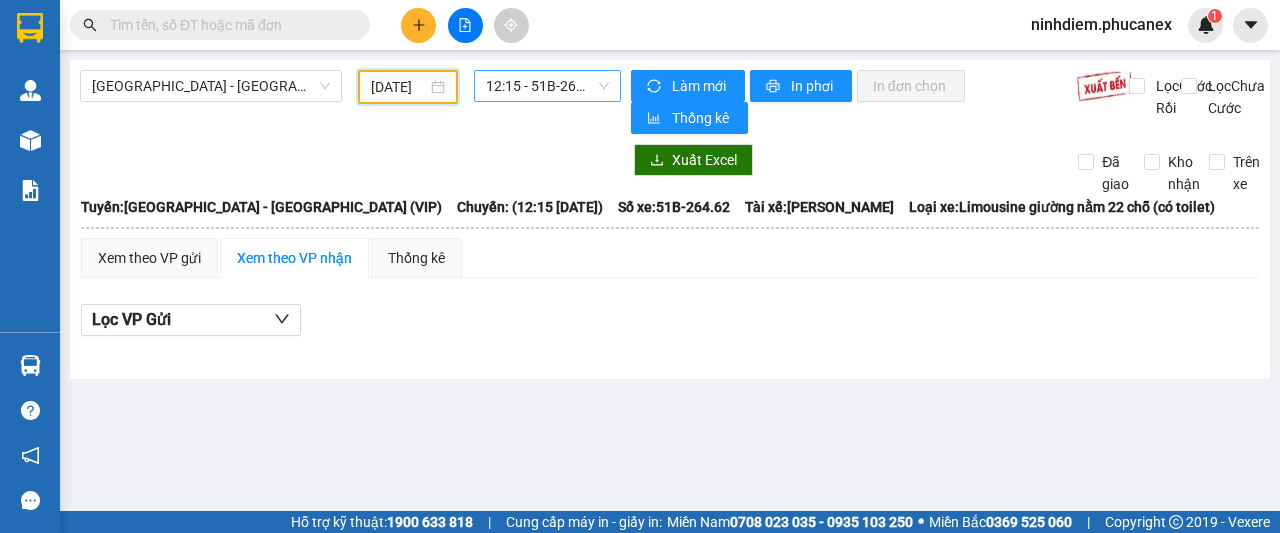 click on "12:15     - 51B-264.62" at bounding box center (547, 86) 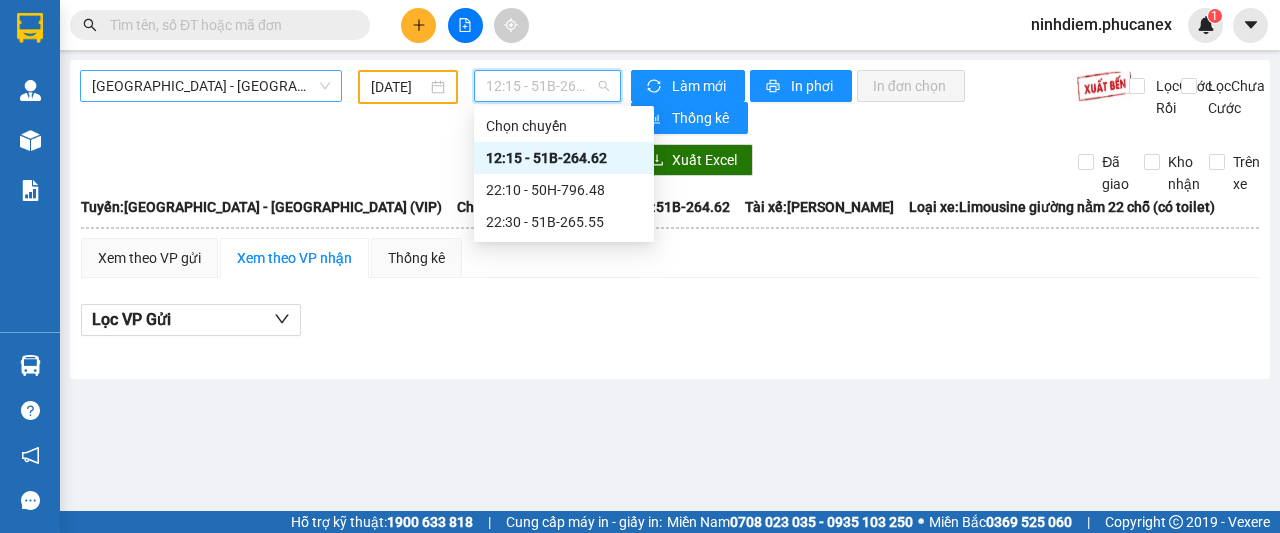 click on "[GEOGRAPHIC_DATA] - [GEOGRAPHIC_DATA] (VIP)" at bounding box center (211, 86) 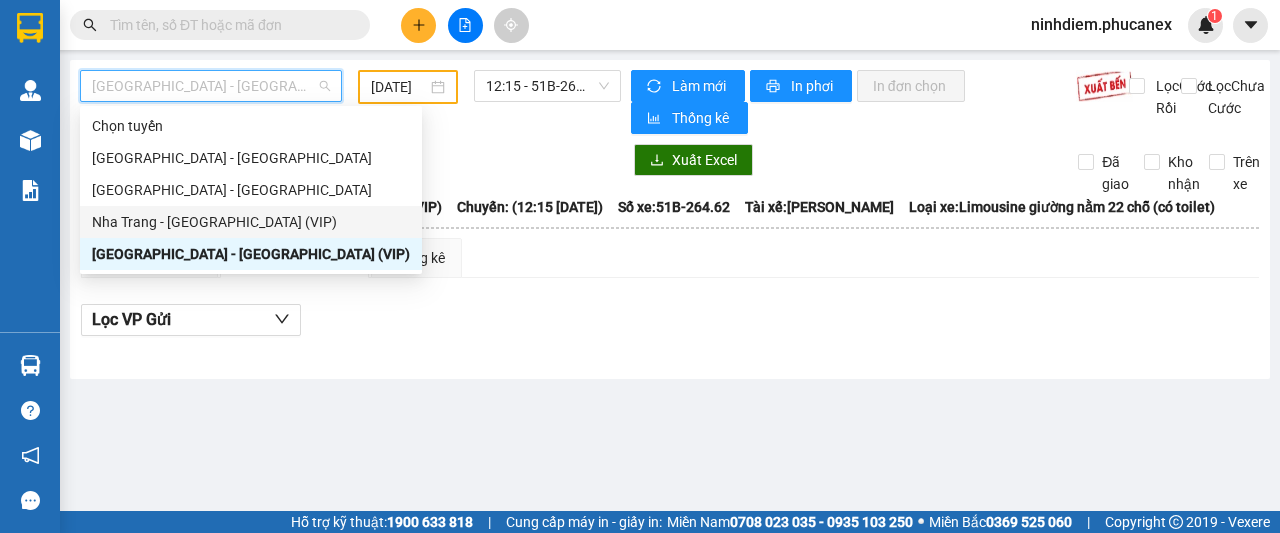 click on "Nha Trang - [GEOGRAPHIC_DATA] (VIP)" at bounding box center (251, 222) 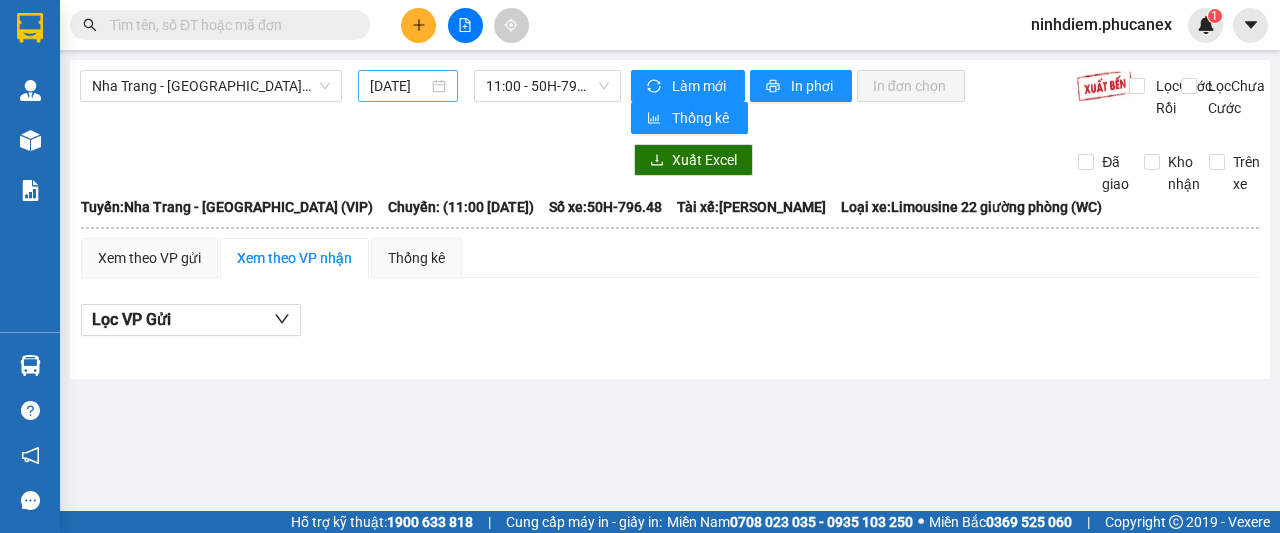 click on "[DATE]" at bounding box center [399, 86] 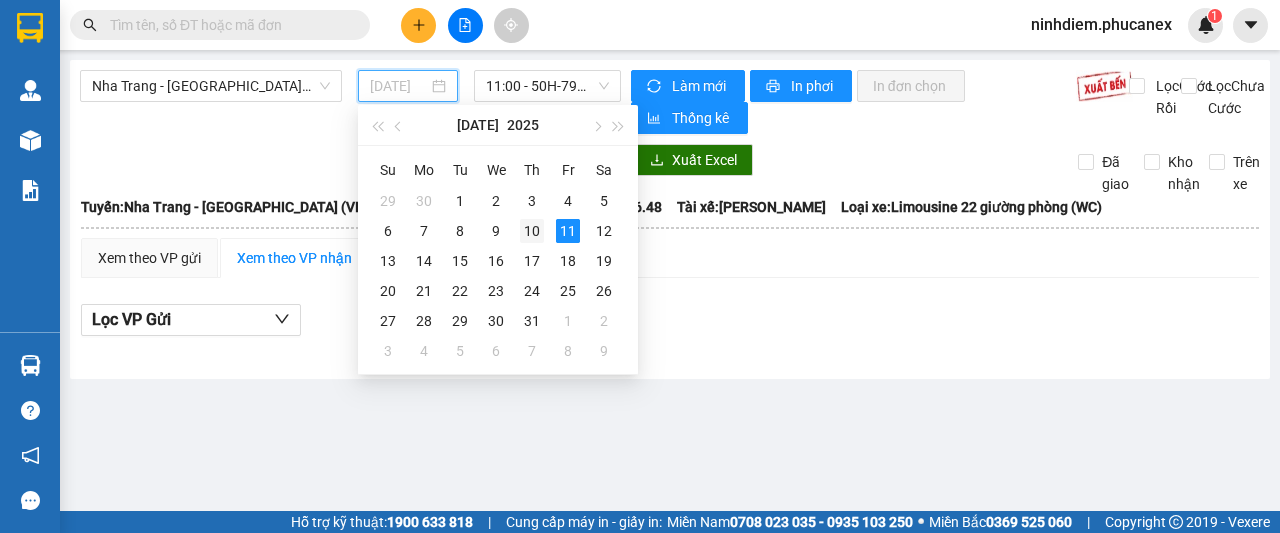 click on "10" at bounding box center (532, 231) 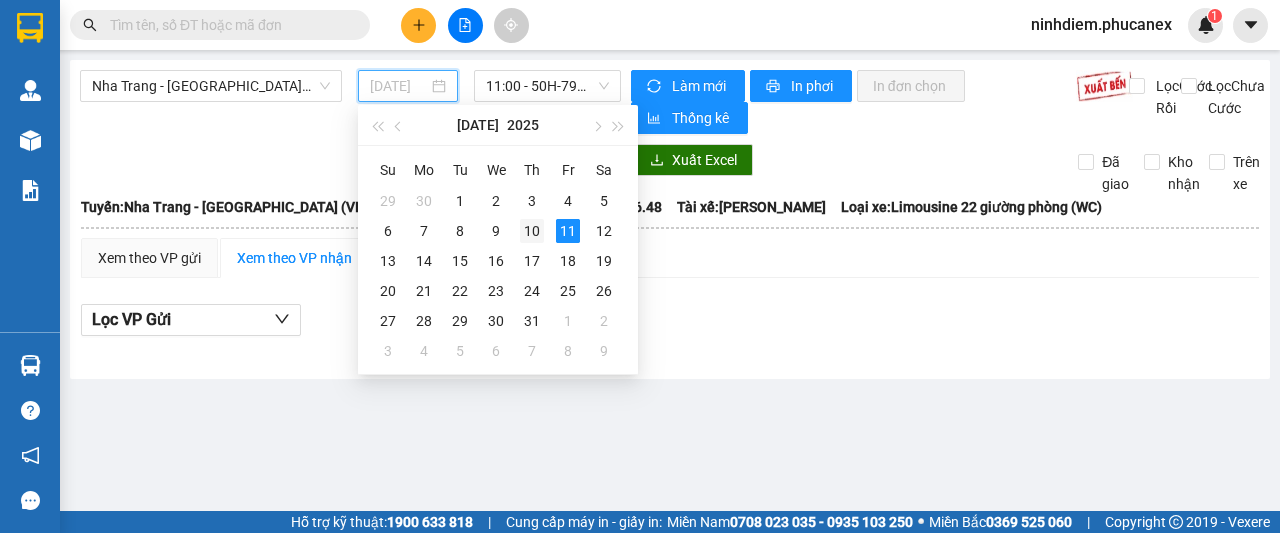type on "[DATE]" 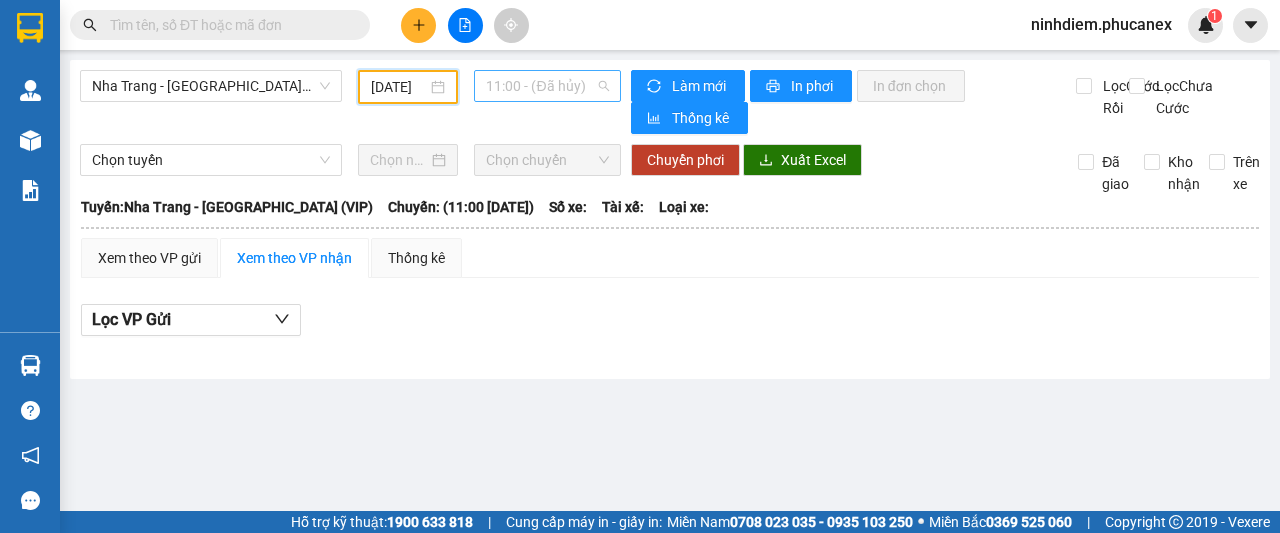 click on "11:00     - (Đã hủy)" at bounding box center (547, 86) 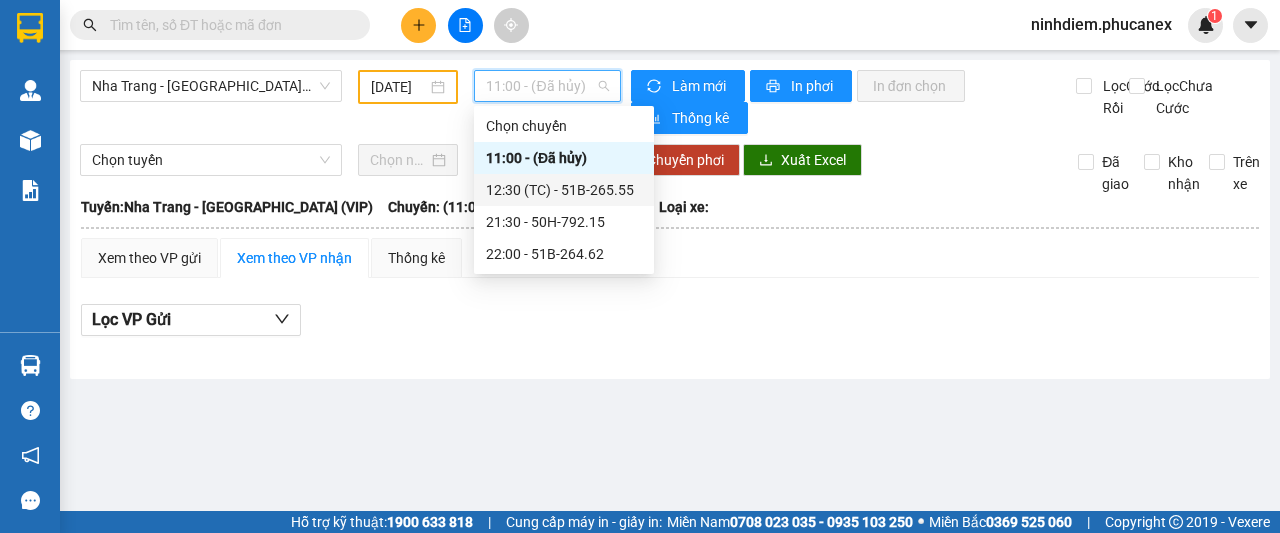 click on "12:30   (TC)   - 51B-265.55" at bounding box center [564, 190] 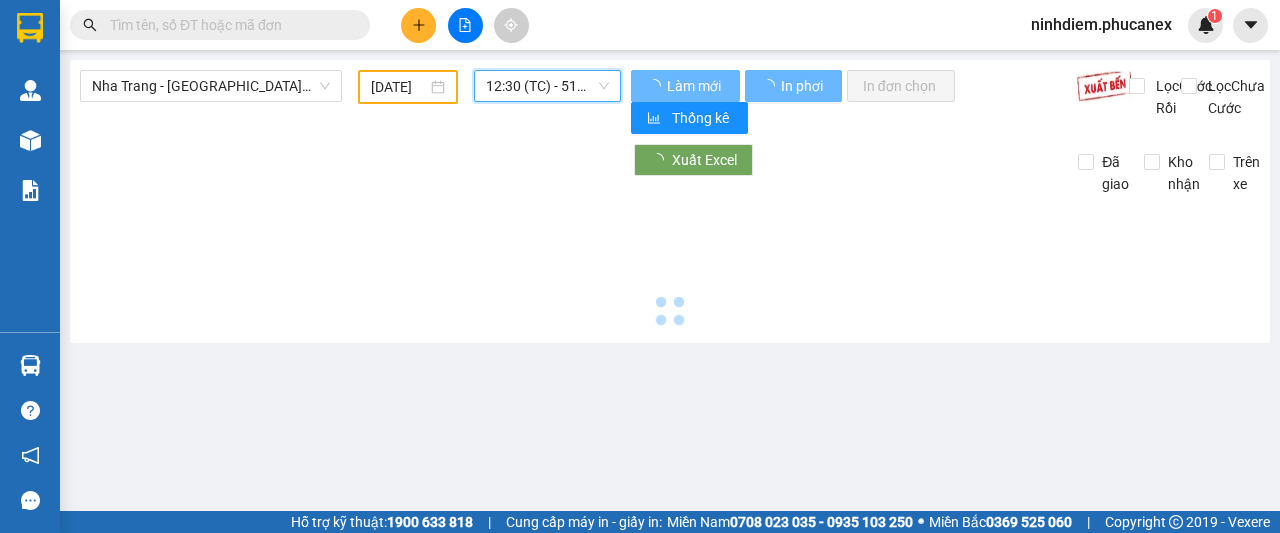 click on "Xuất Excel Đã giao Kho nhận Trên xe" at bounding box center [670, 169] 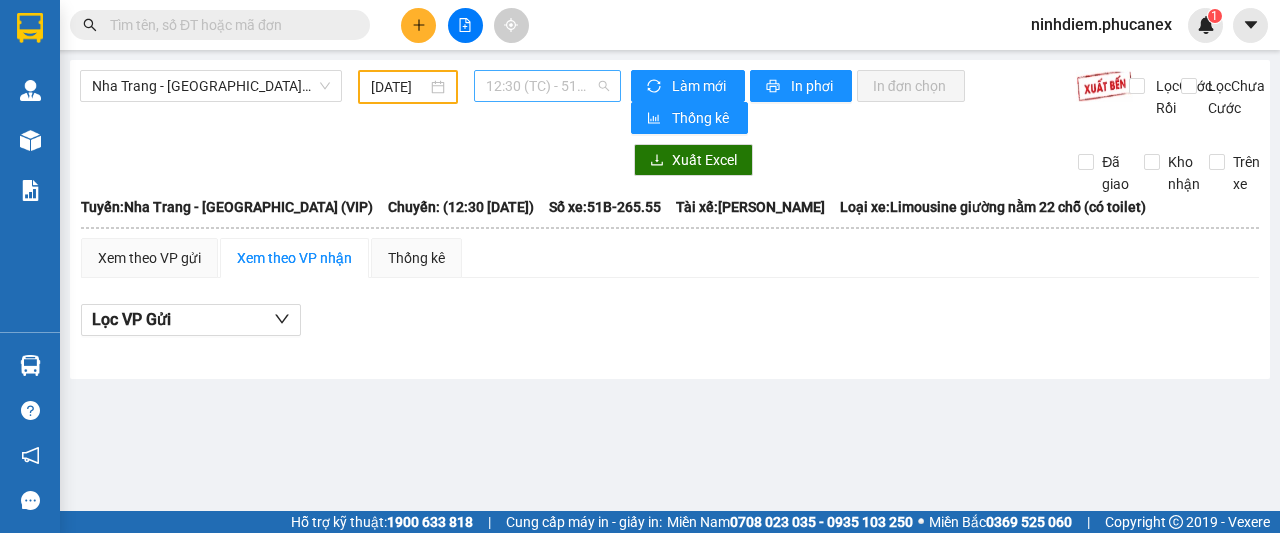 click on "12:30   (TC)   - 51B-265.55" at bounding box center (547, 86) 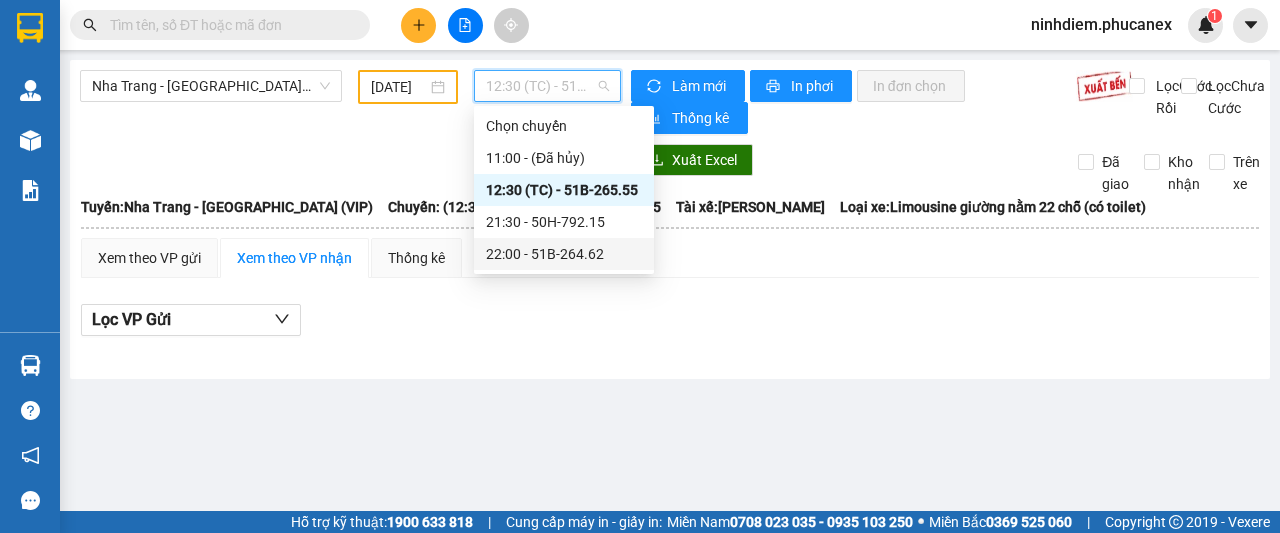 click on "22:00     - 51B-264.62" at bounding box center (564, 254) 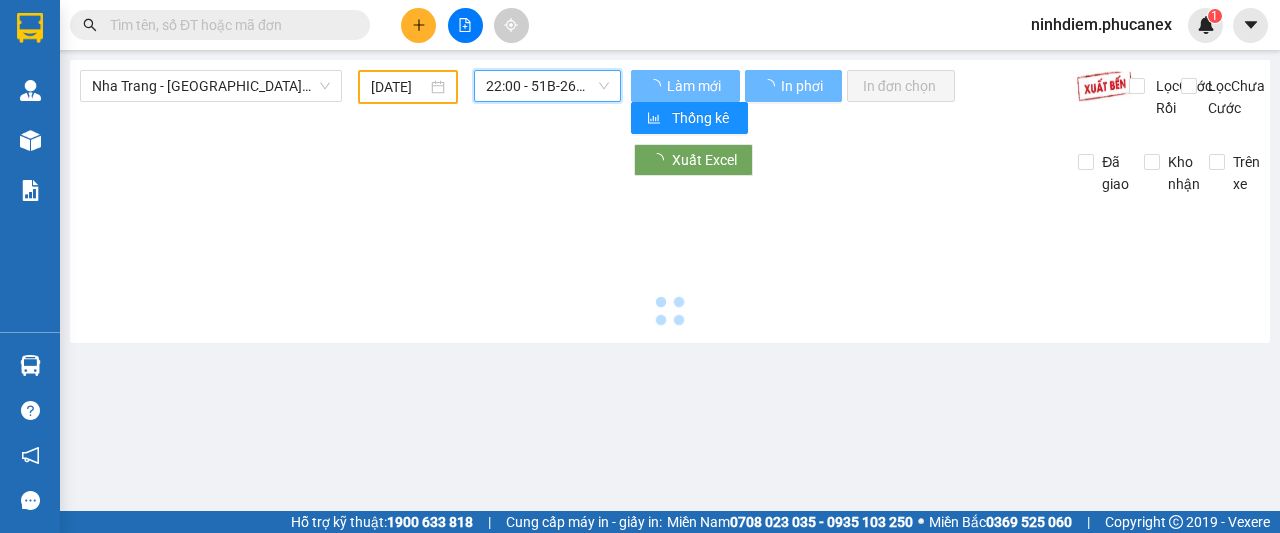 click at bounding box center [670, 264] 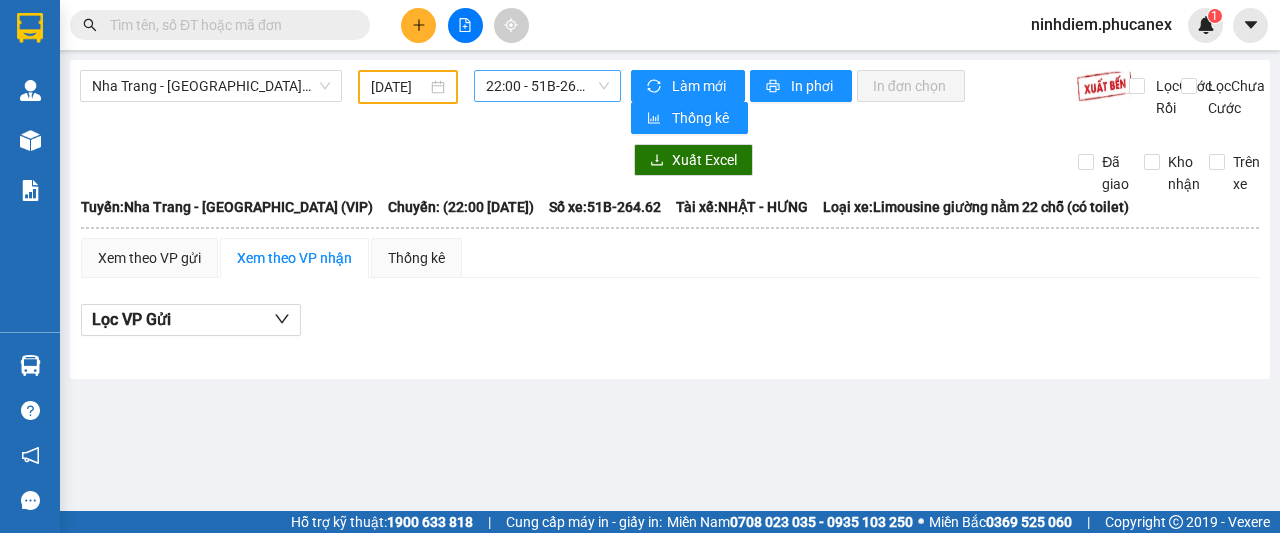 click on "22:00     - 51B-264.62" at bounding box center (547, 86) 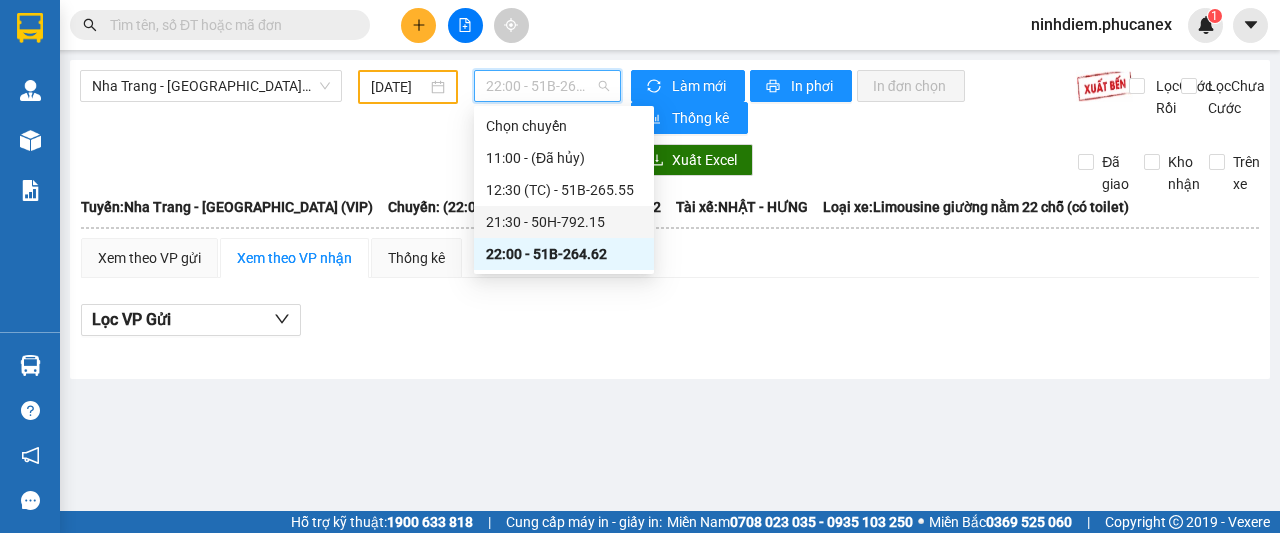click on "21:30     - 50H-792.15" at bounding box center (564, 222) 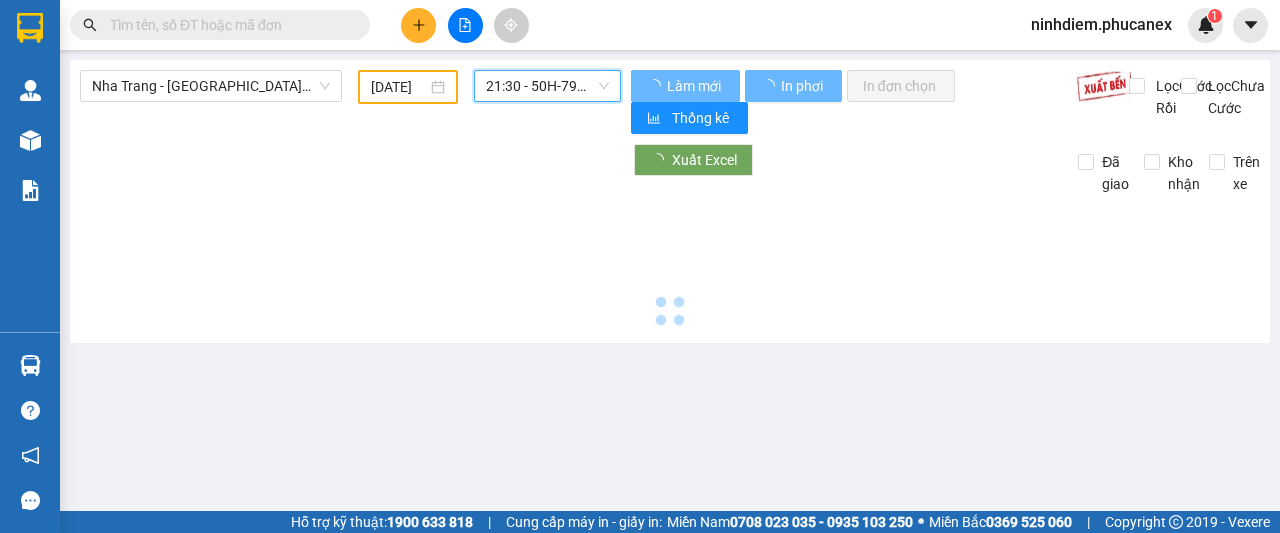 click at bounding box center [670, 264] 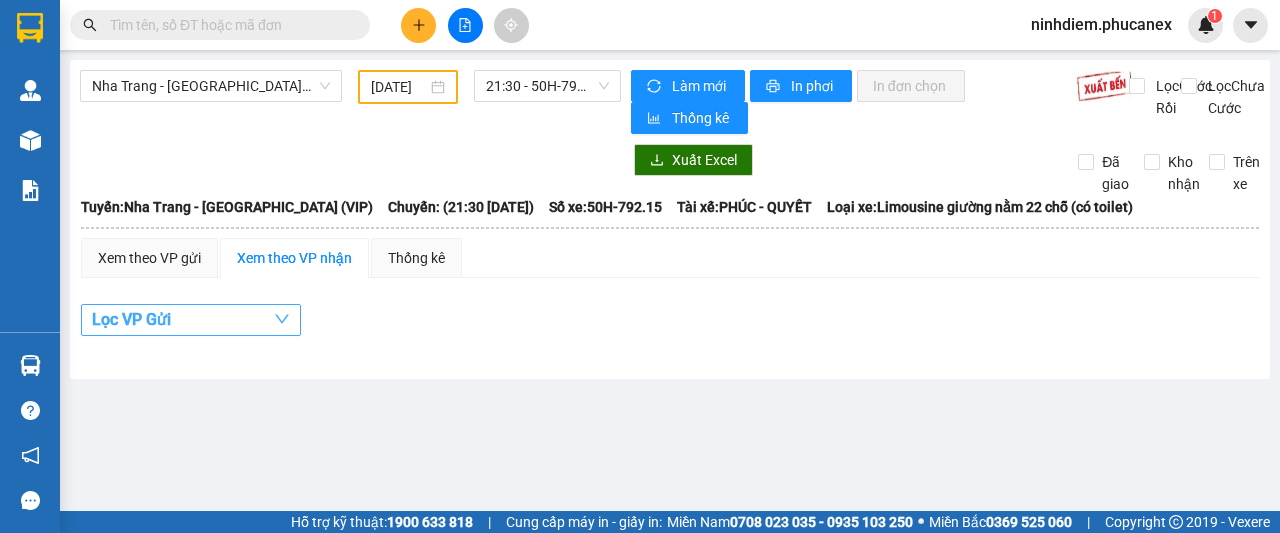 click on "Lọc VP Gửi" at bounding box center [191, 320] 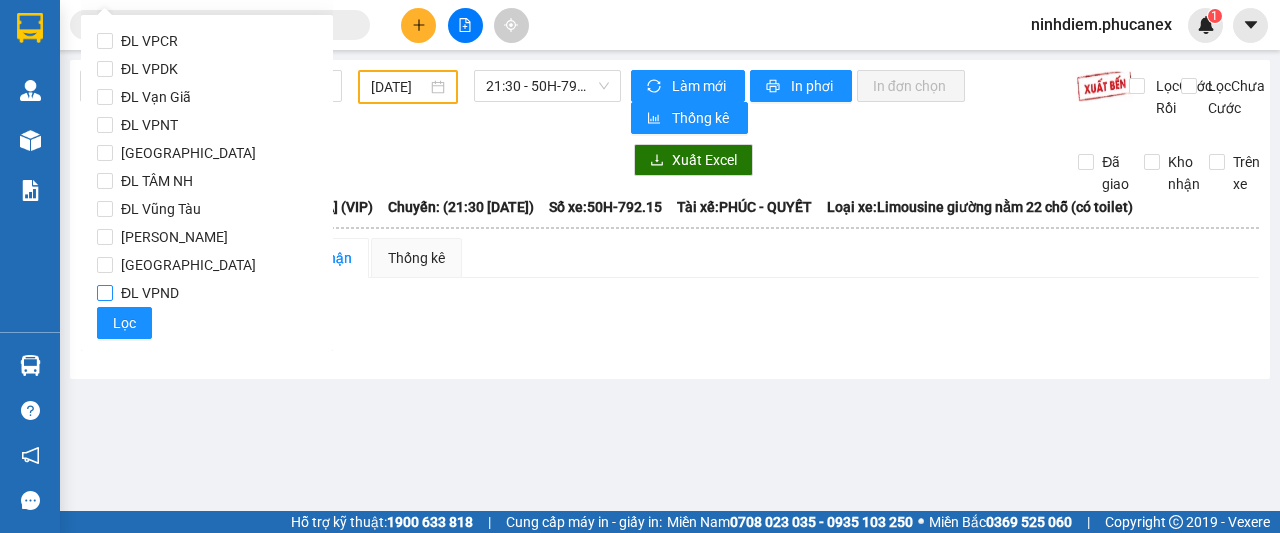 click on "ĐL VPND" at bounding box center (150, 293) 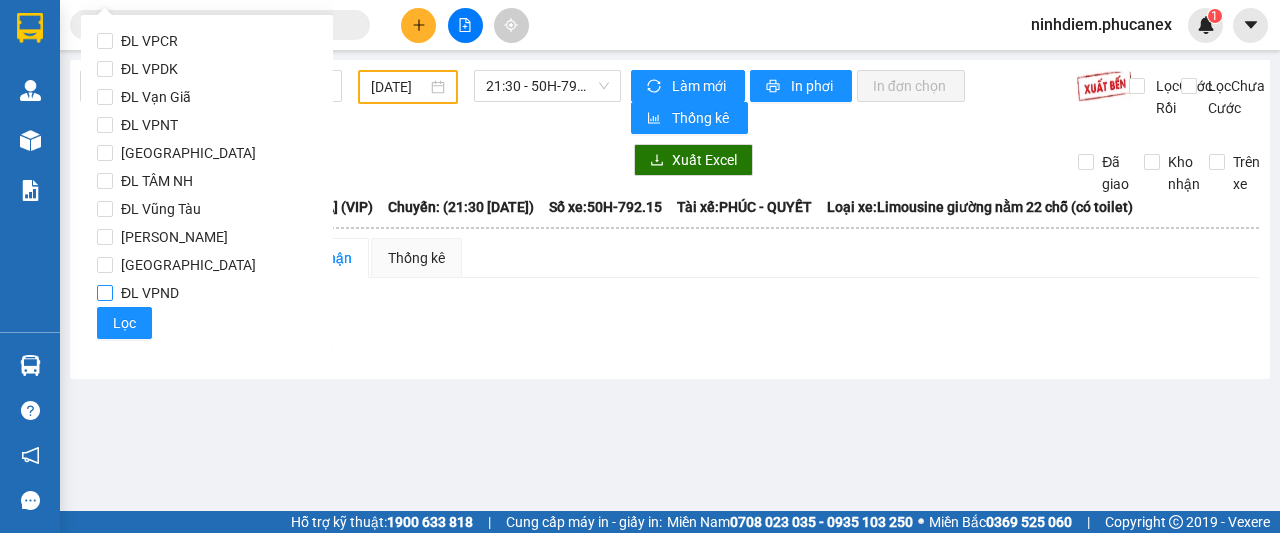 click on "ĐL VPND" at bounding box center [105, 293] 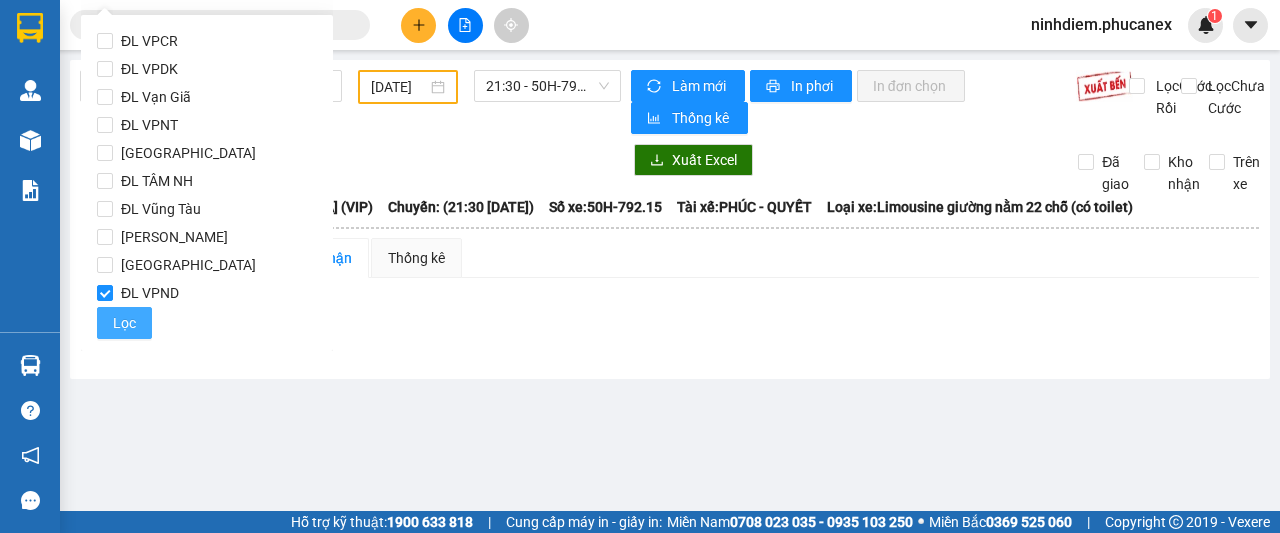 click on "Lọc" at bounding box center [124, 323] 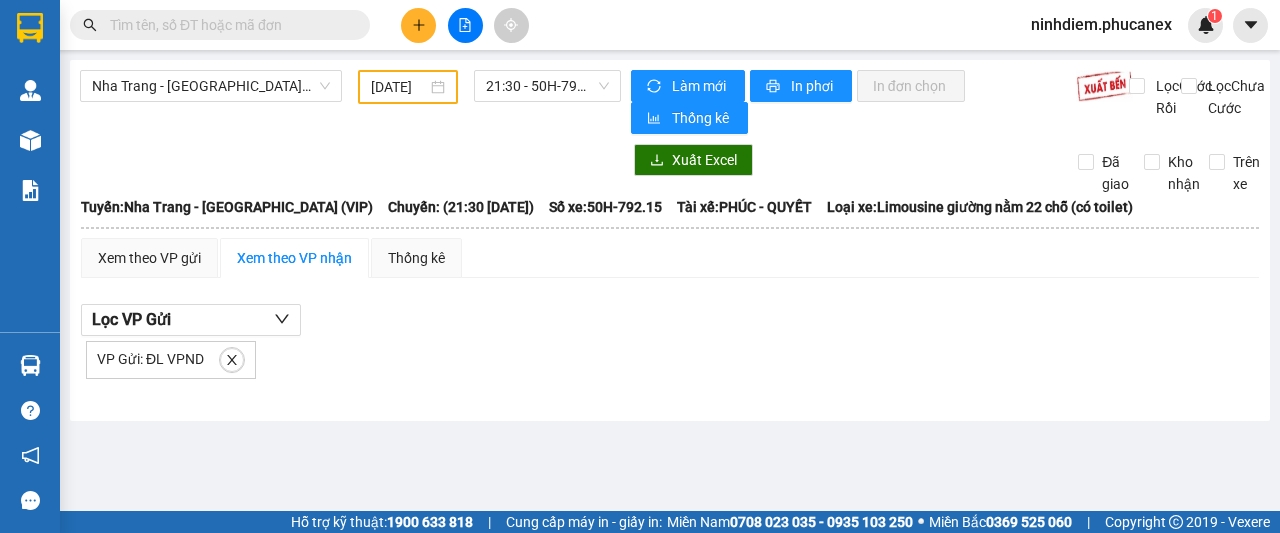click at bounding box center [228, 25] 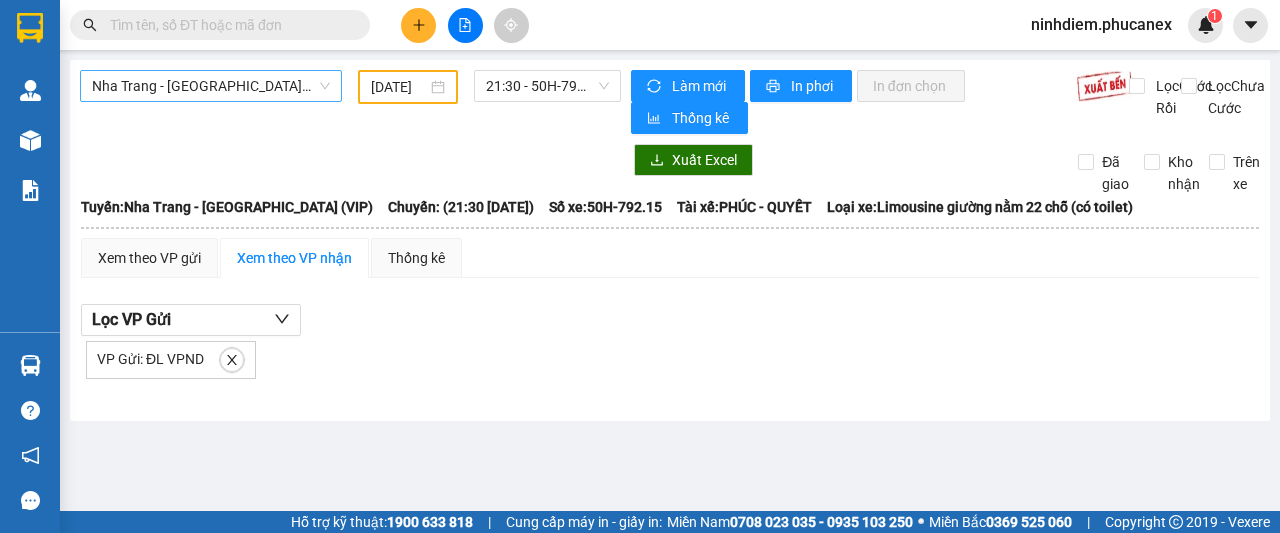 click on "Nha Trang - [GEOGRAPHIC_DATA] (VIP)" at bounding box center [211, 86] 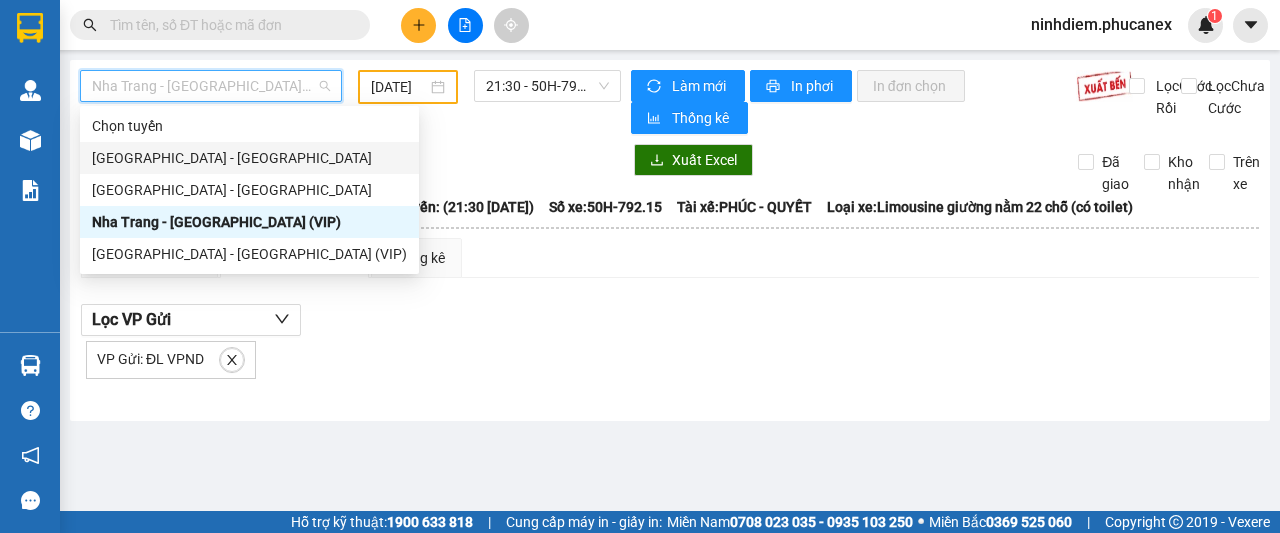 click on "[GEOGRAPHIC_DATA] - [GEOGRAPHIC_DATA]" at bounding box center (249, 158) 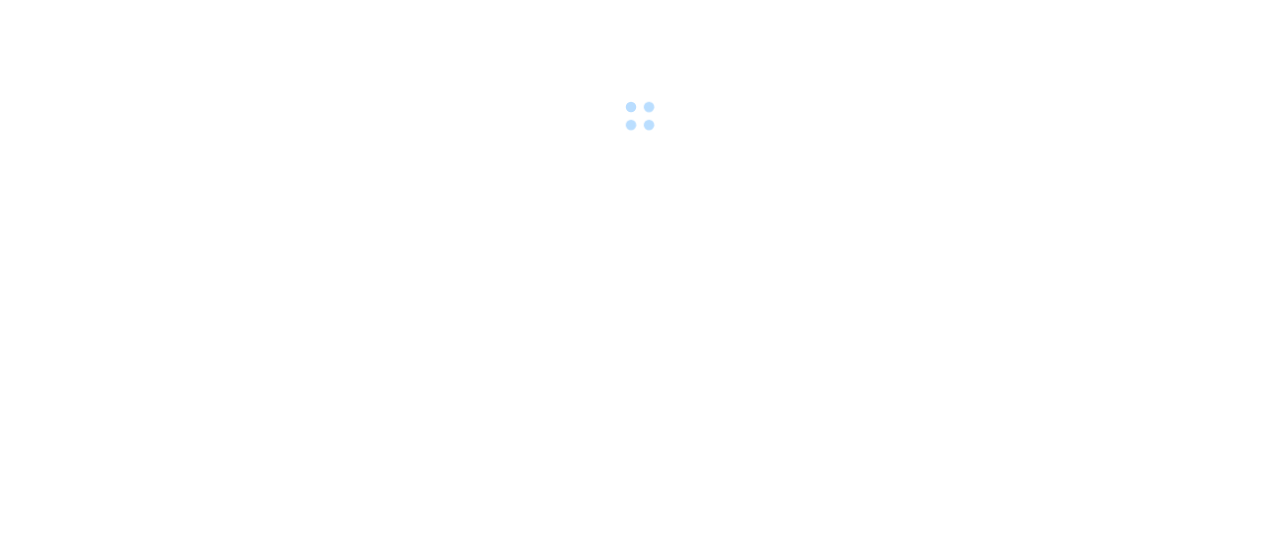scroll, scrollTop: 0, scrollLeft: 0, axis: both 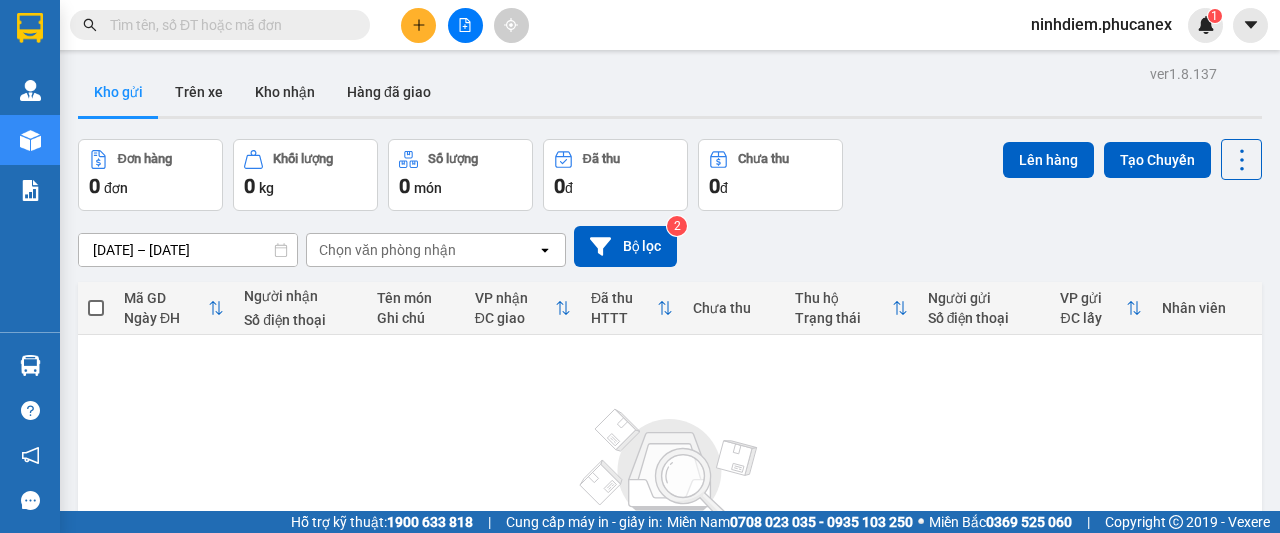 click 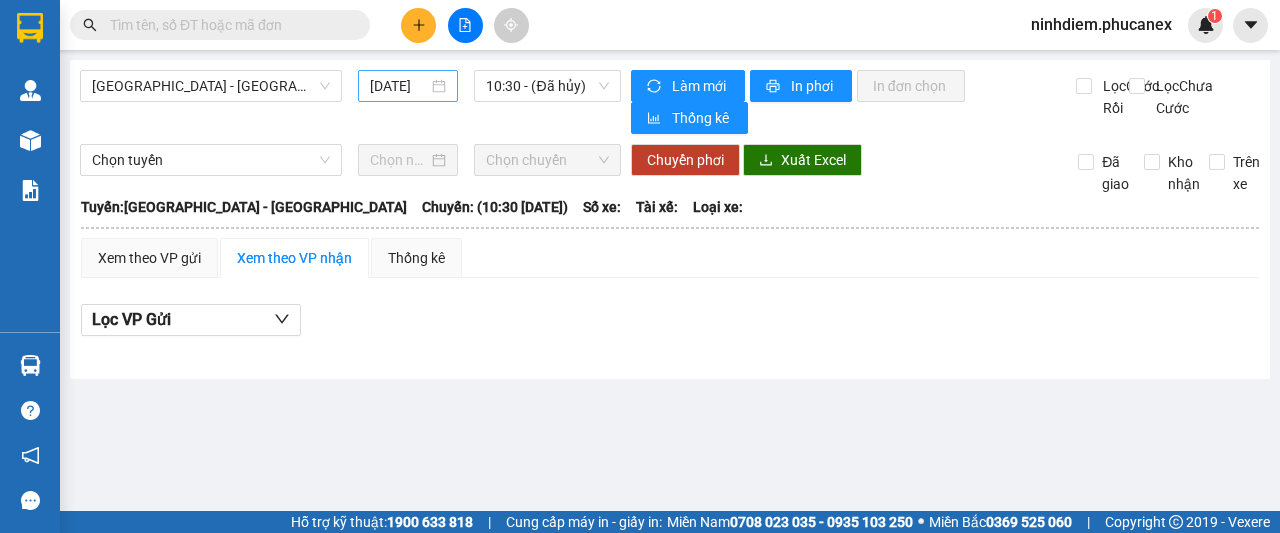 drag, startPoint x: 388, startPoint y: 89, endPoint x: 399, endPoint y: 101, distance: 16.27882 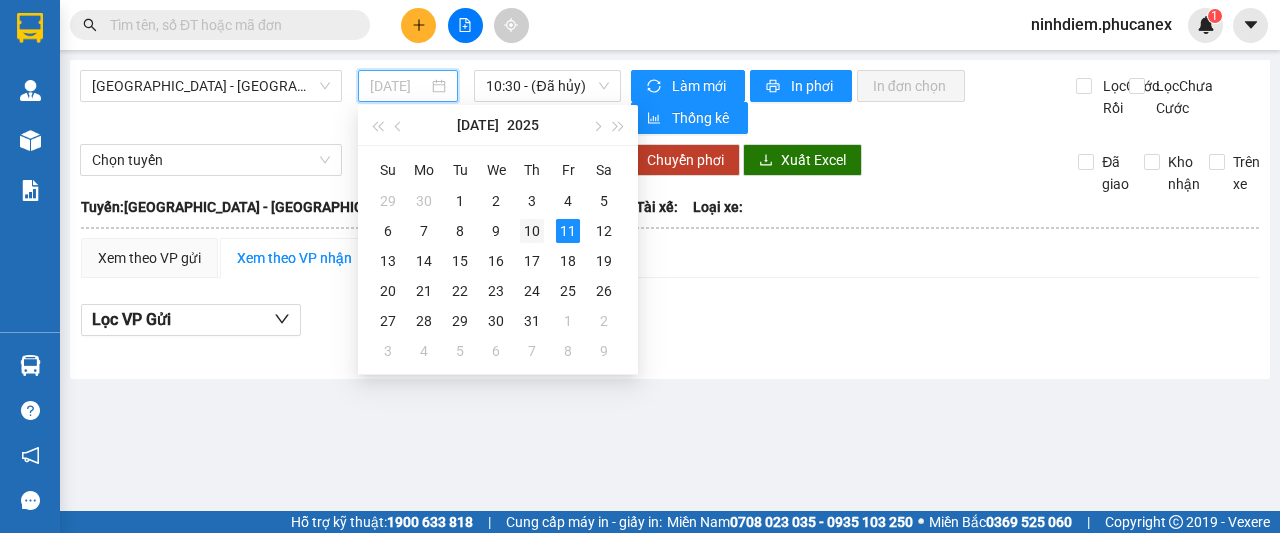 click on "10" at bounding box center [532, 231] 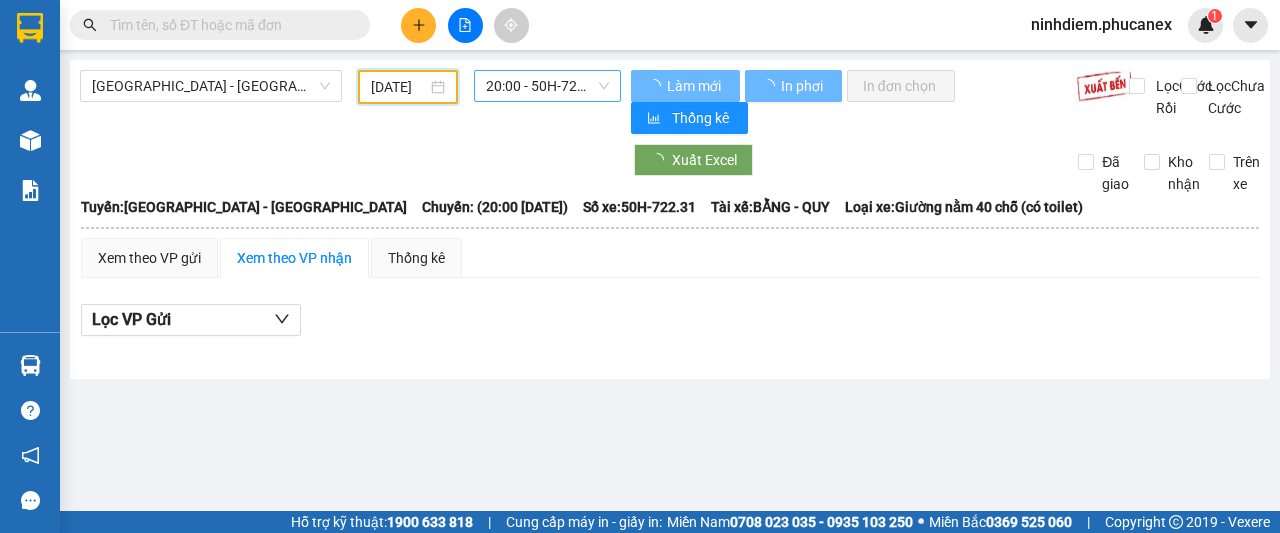 click on "20:00     - 50H-722.31" at bounding box center [547, 86] 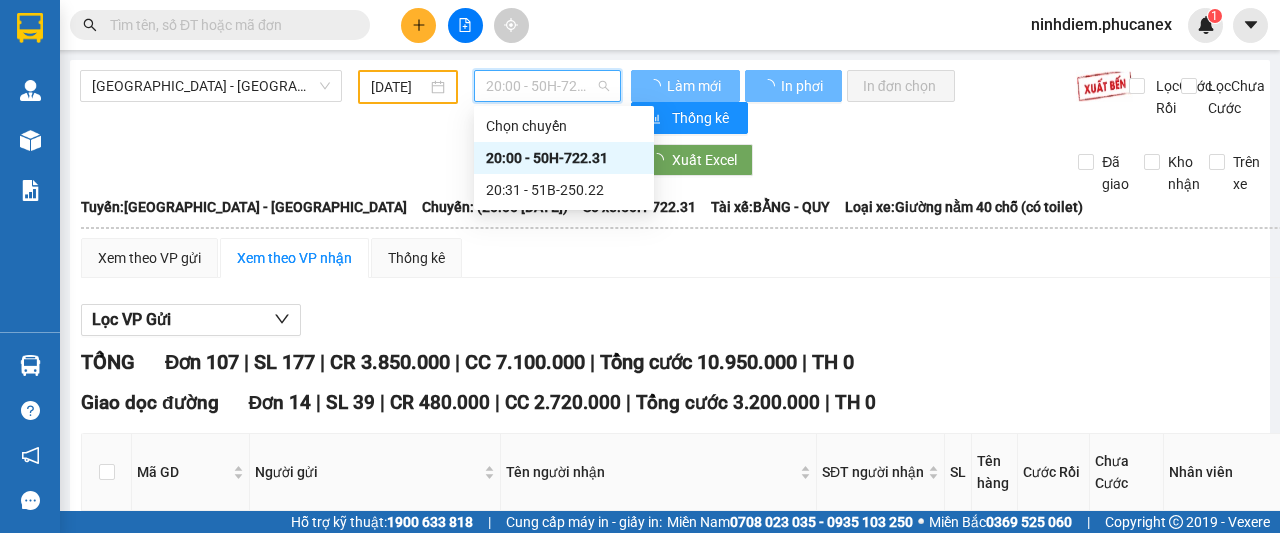 click on "20:00     - 50H-722.31" at bounding box center (564, 158) 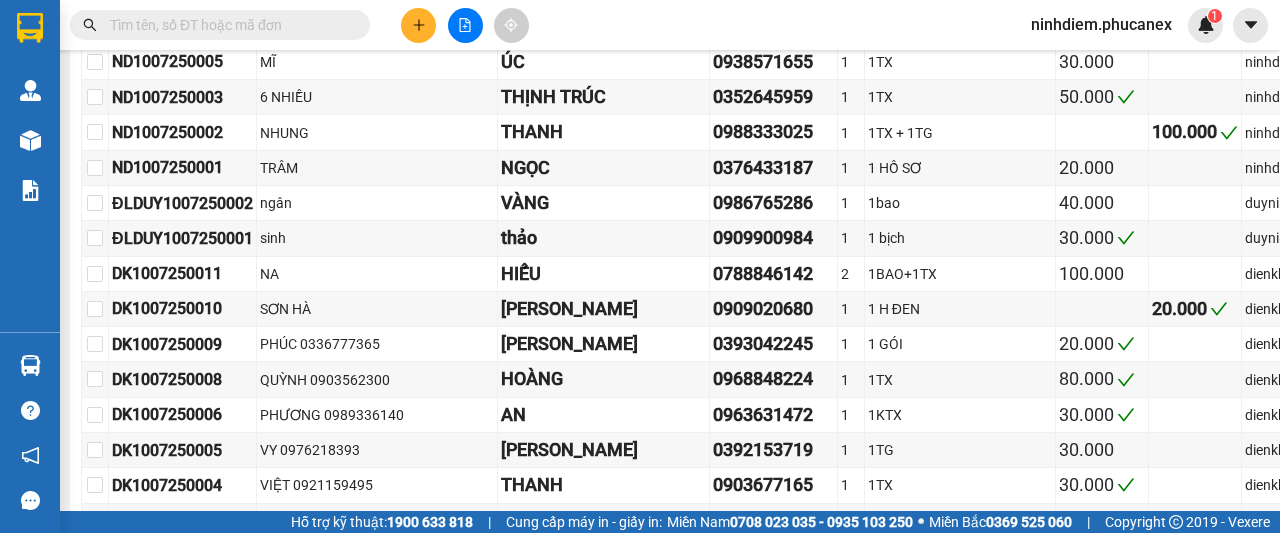 scroll, scrollTop: 3300, scrollLeft: 0, axis: vertical 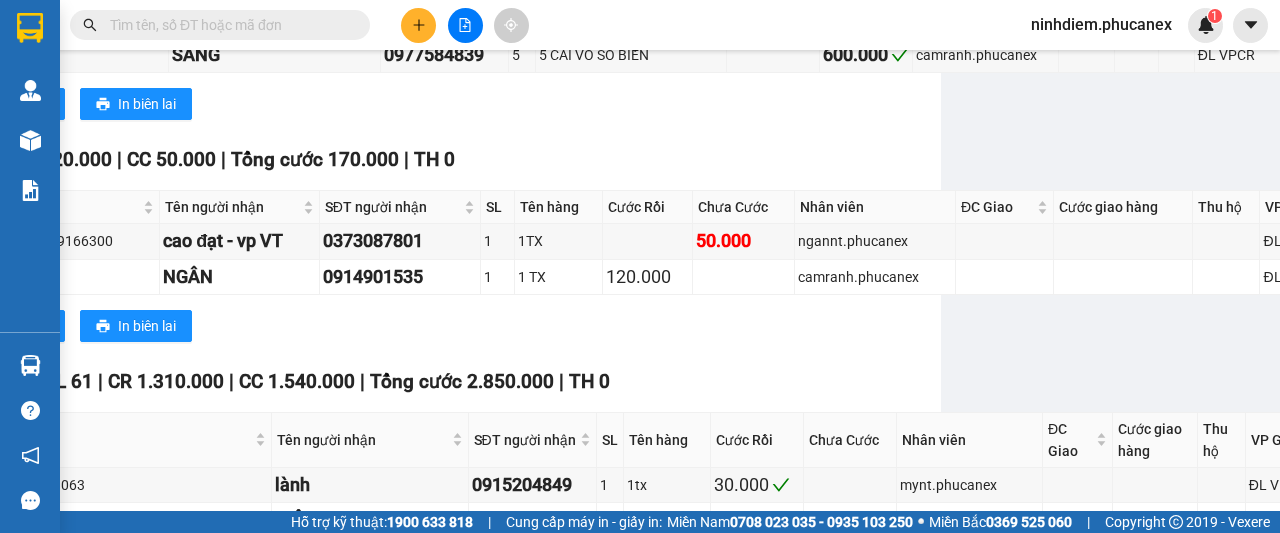 drag, startPoint x: 110, startPoint y: 185, endPoint x: 1234, endPoint y: 207, distance: 1124.2153 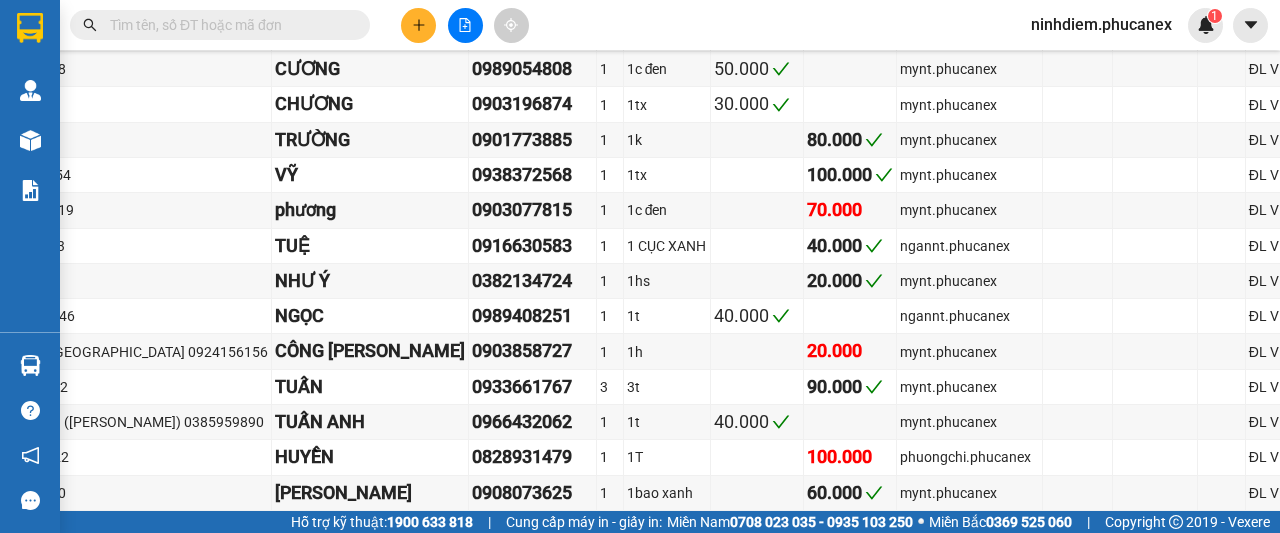scroll, scrollTop: 4436, scrollLeft: 329, axis: both 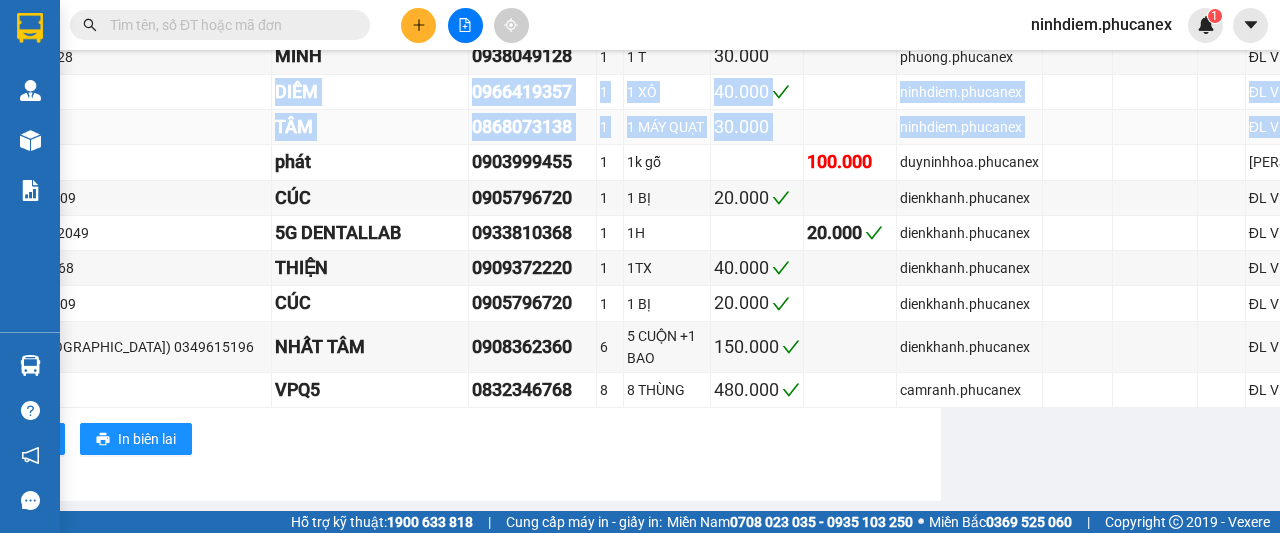drag, startPoint x: 136, startPoint y: 250, endPoint x: 1247, endPoint y: 295, distance: 1111.911 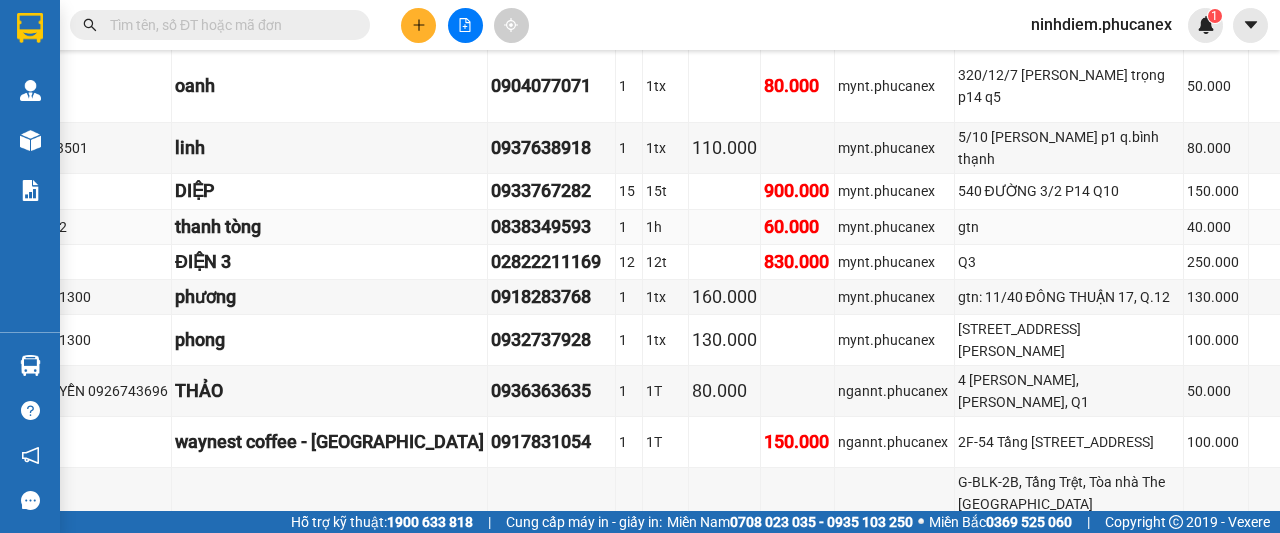 scroll, scrollTop: 536, scrollLeft: 329, axis: both 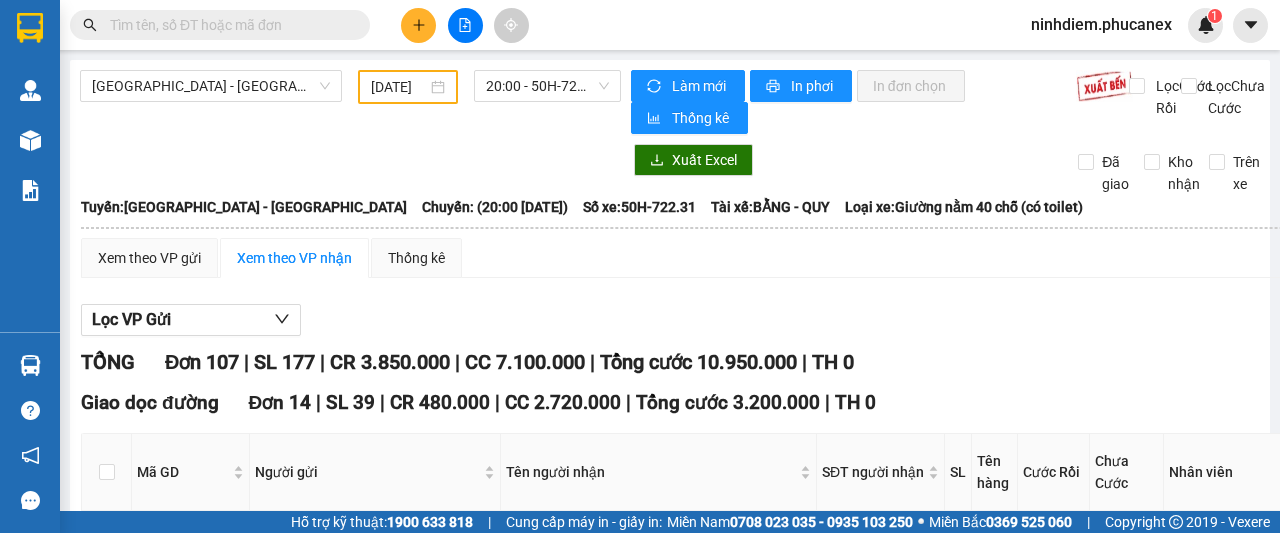 click on "[DATE]" at bounding box center (399, 87) 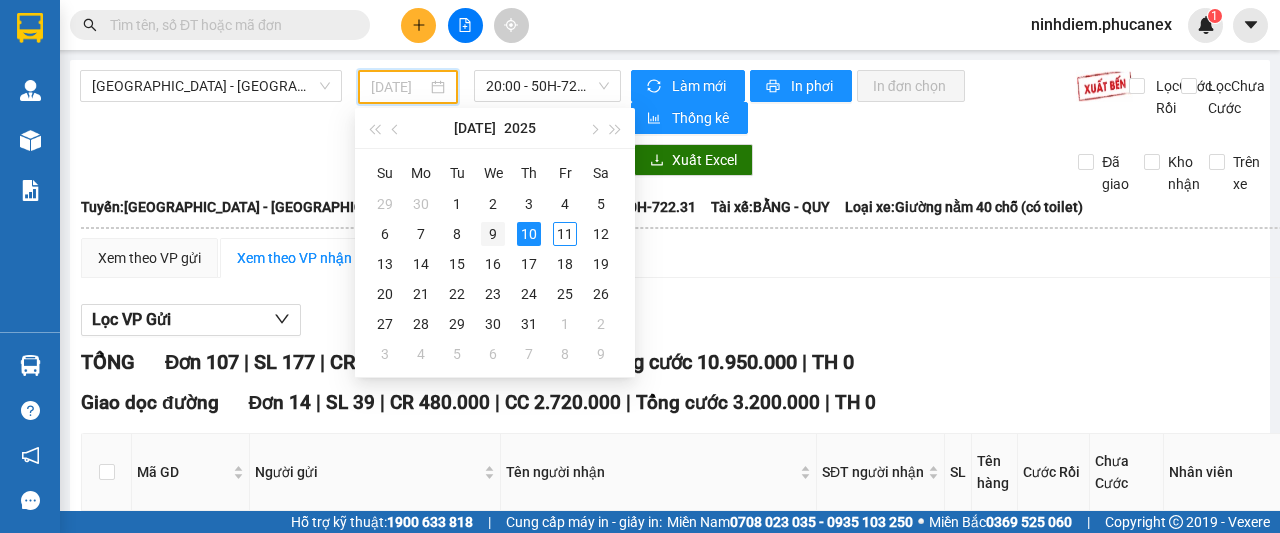 click on "9" at bounding box center (493, 234) 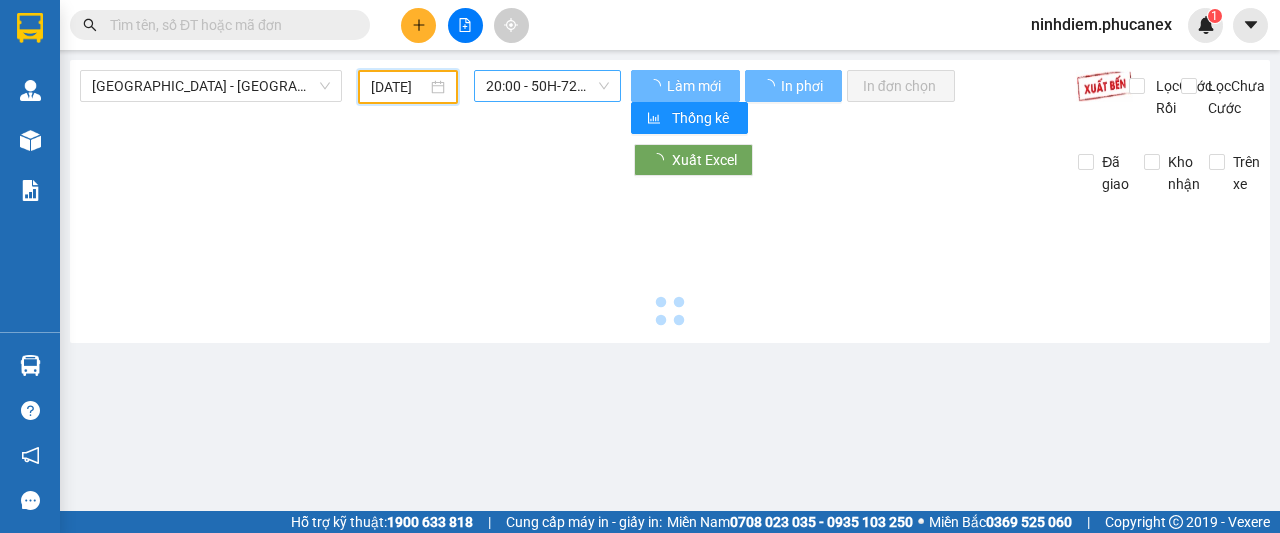 click on "20:00     - 50H-722.31" at bounding box center (547, 86) 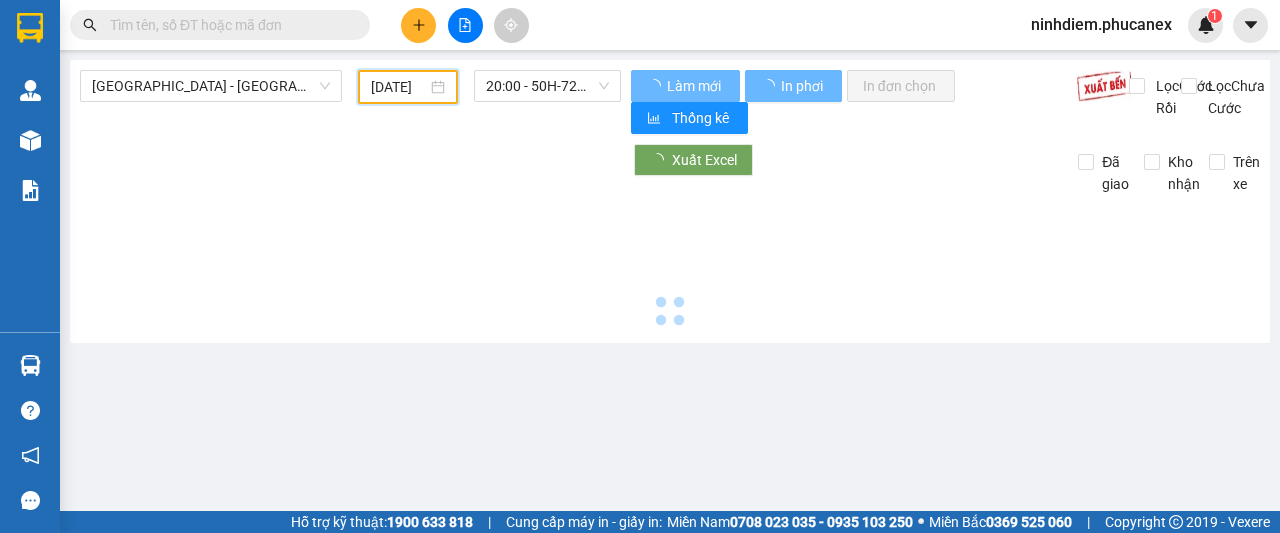 type on "[DATE]" 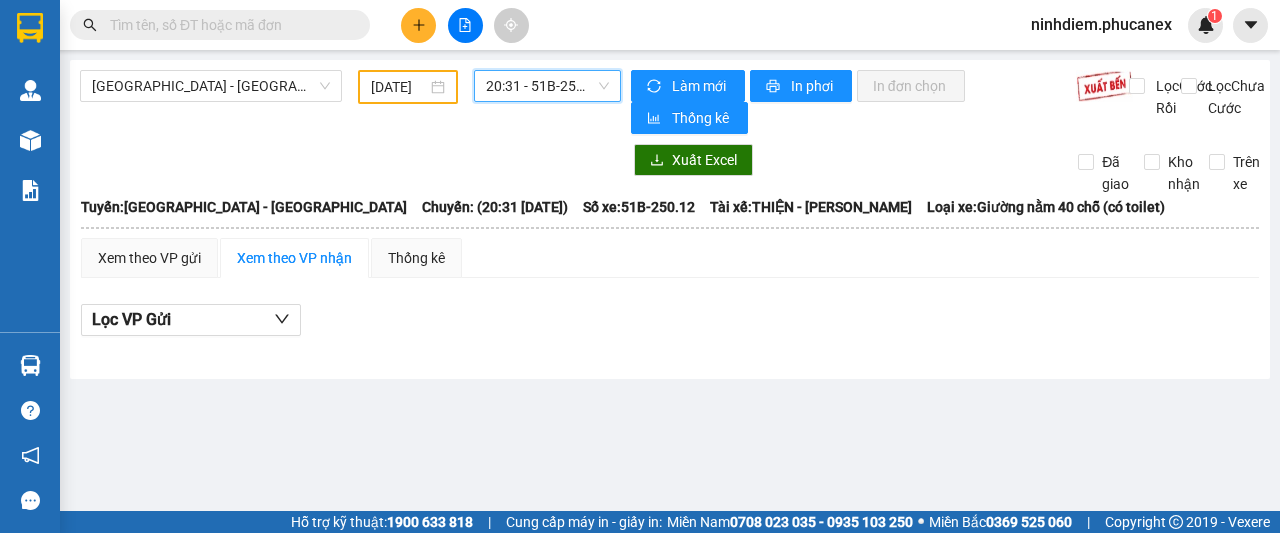 click on "20:31     - 51B-250.12" at bounding box center (547, 86) 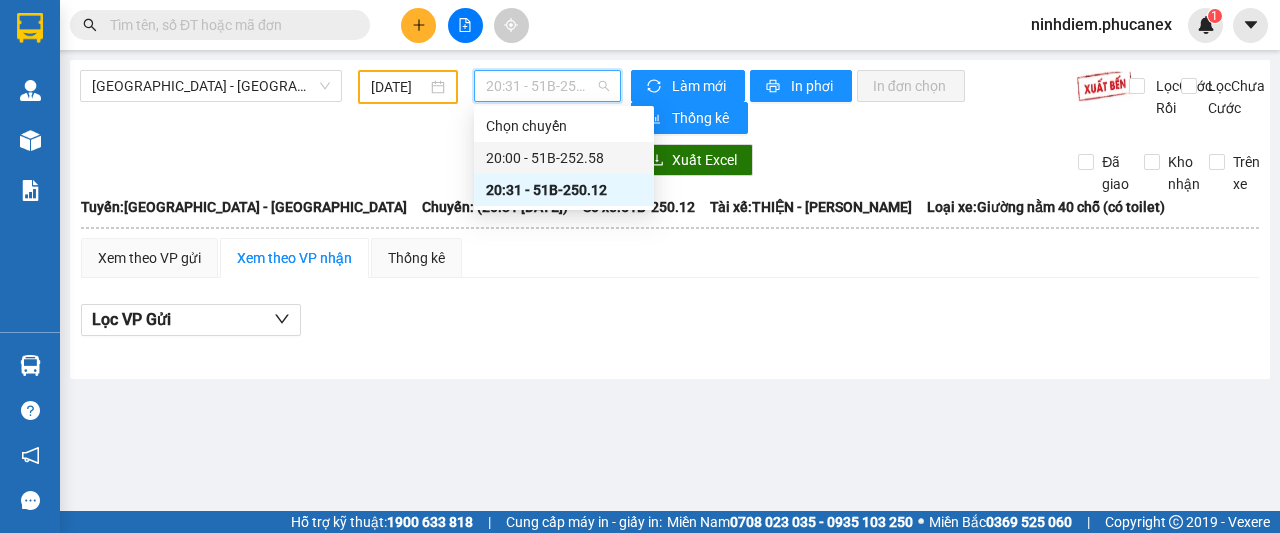 click on "20:00     - 51B-252.58" at bounding box center (564, 158) 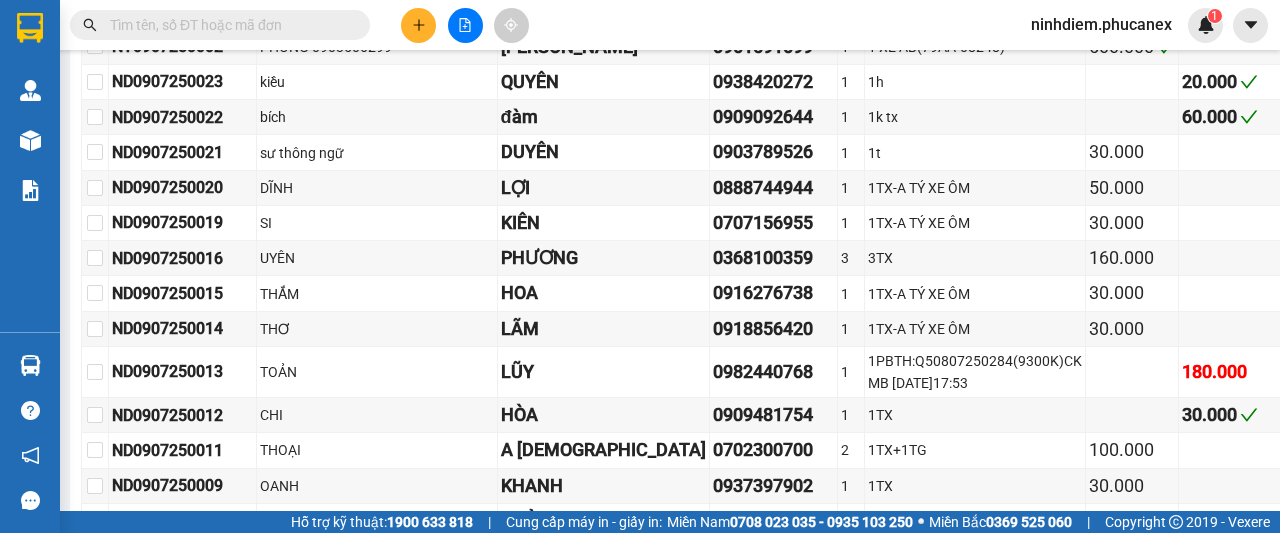 scroll, scrollTop: 4200, scrollLeft: 0, axis: vertical 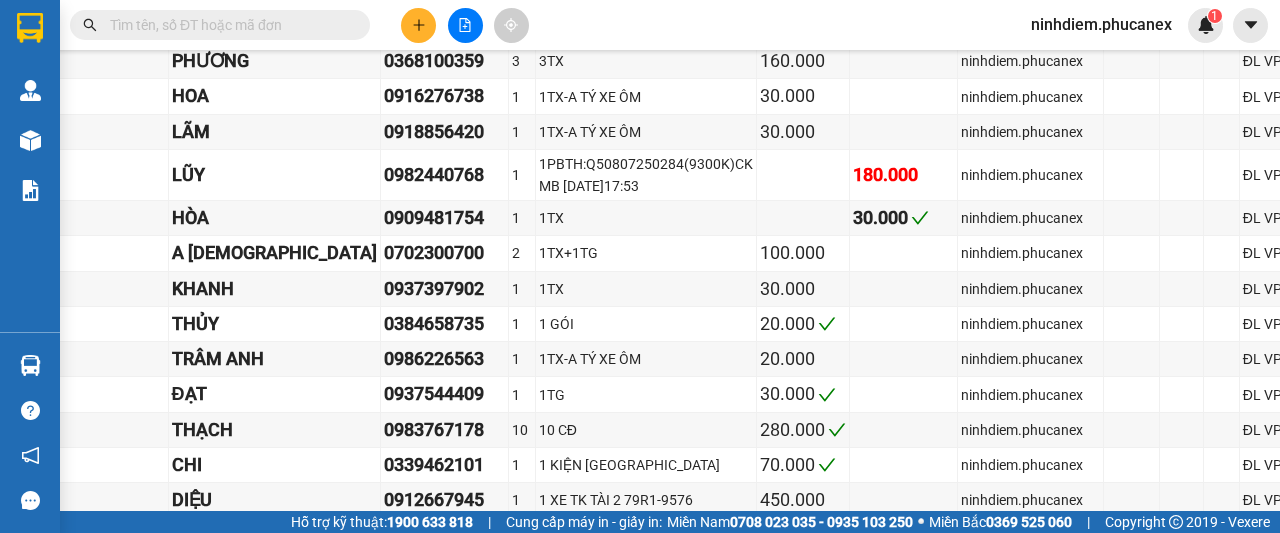 drag, startPoint x: 113, startPoint y: 285, endPoint x: 1259, endPoint y: 353, distance: 1148.0156 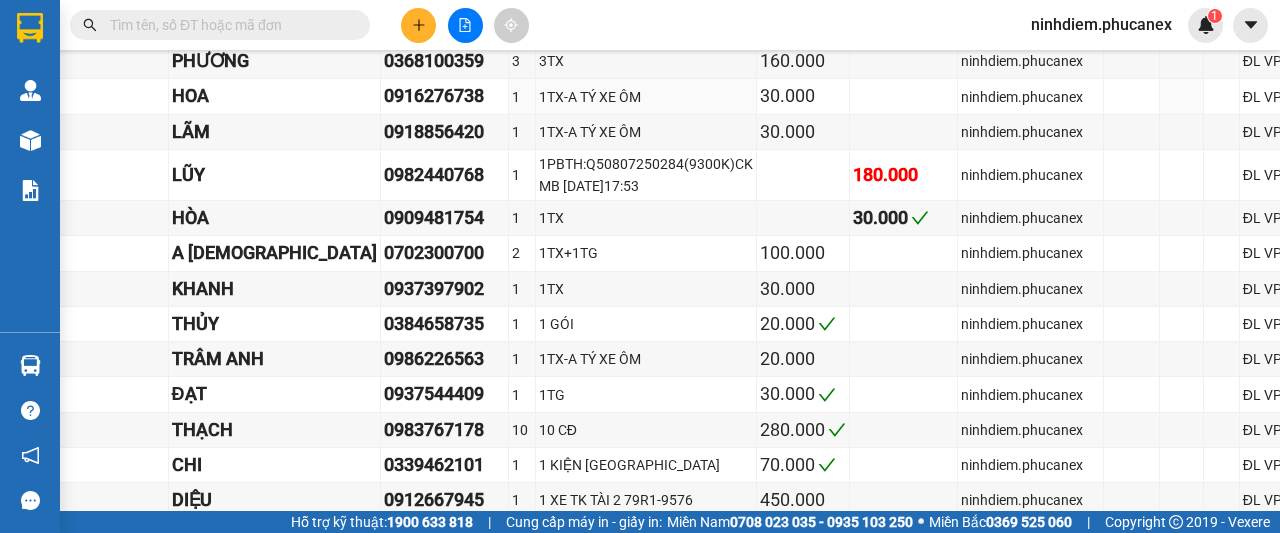scroll, scrollTop: 3900, scrollLeft: 329, axis: both 